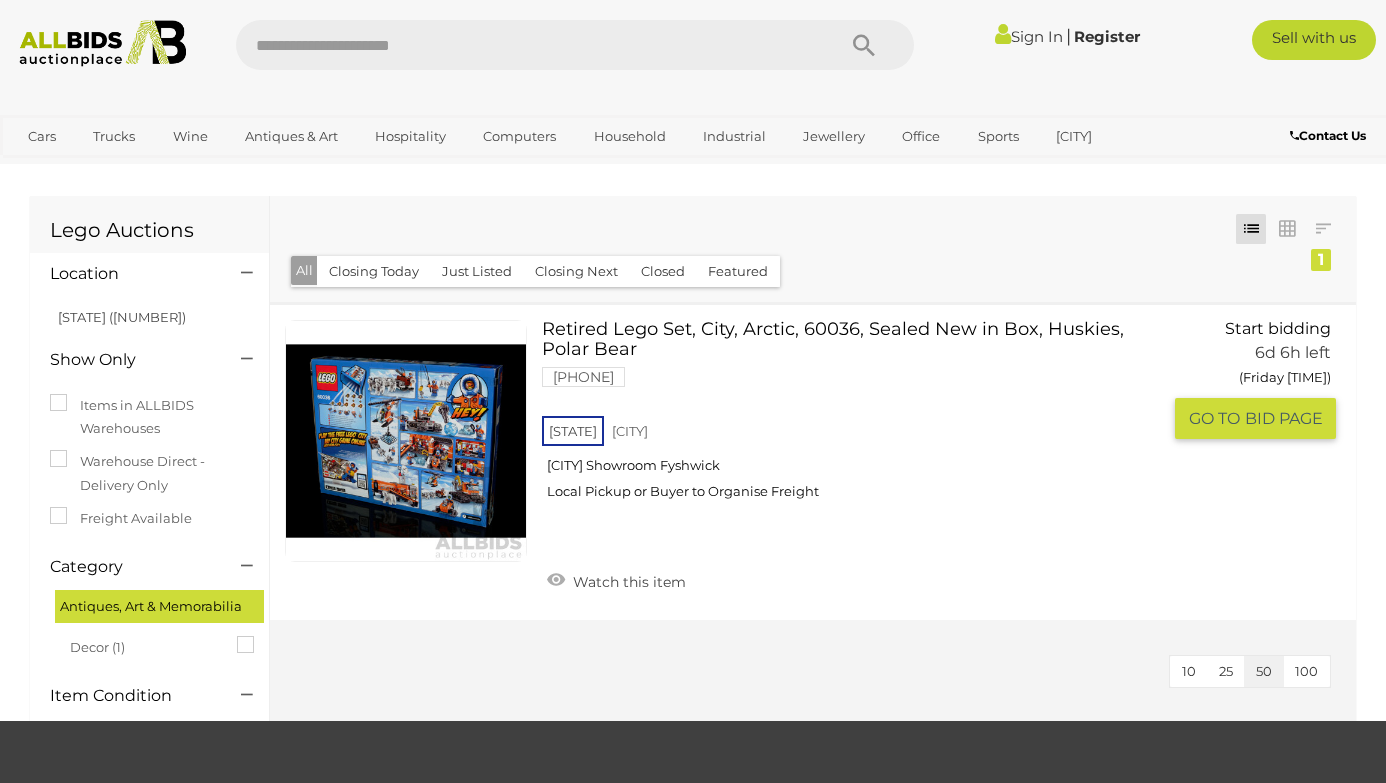scroll, scrollTop: 0, scrollLeft: 0, axis: both 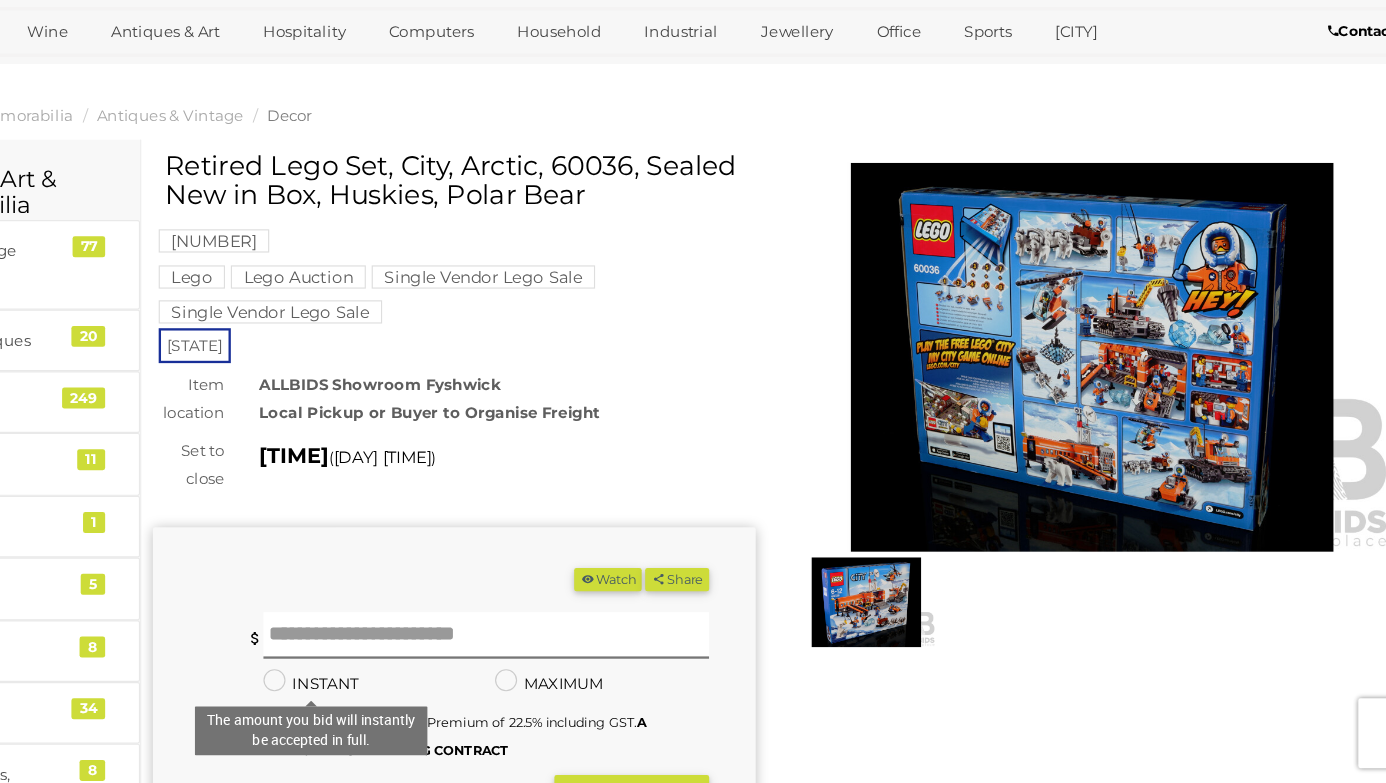 click on "INSTANT" at bounding box center [416, 696] 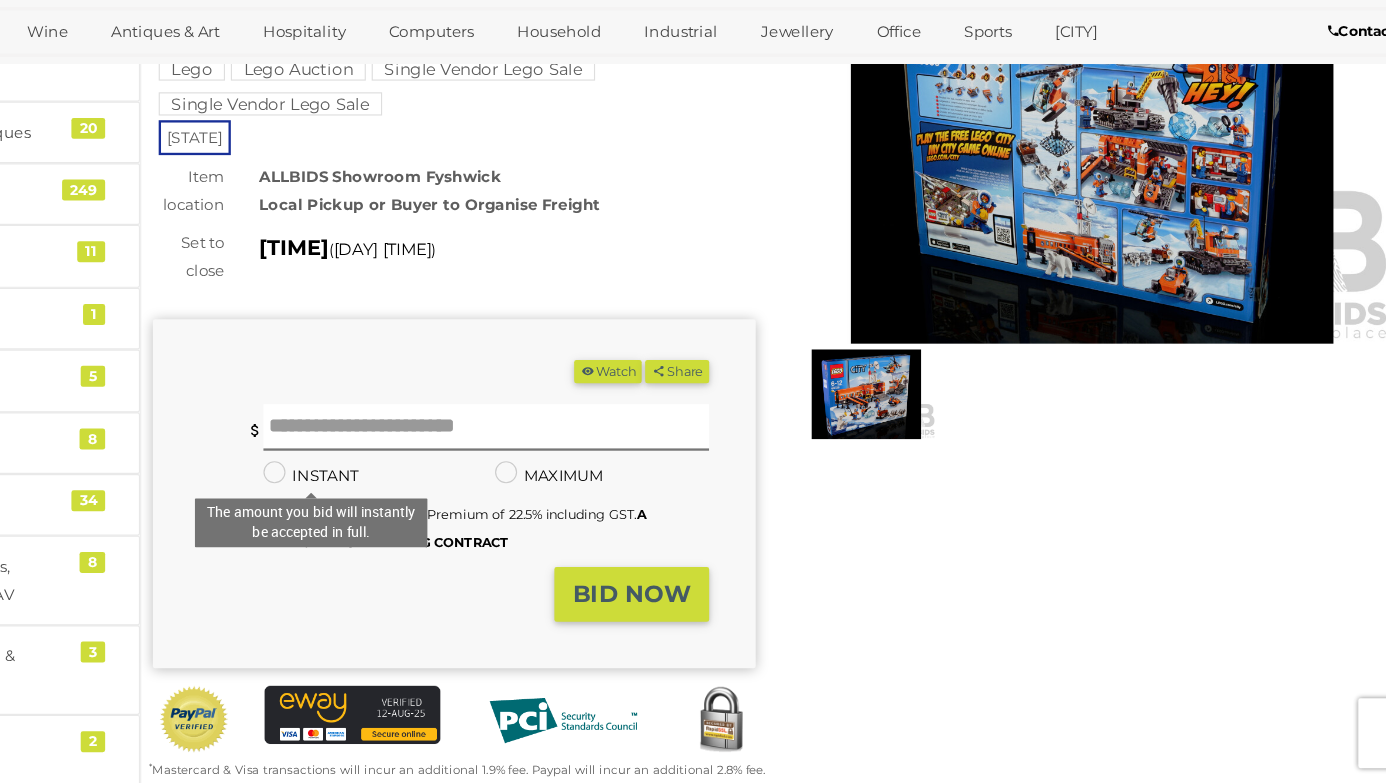 scroll, scrollTop: 325, scrollLeft: 0, axis: vertical 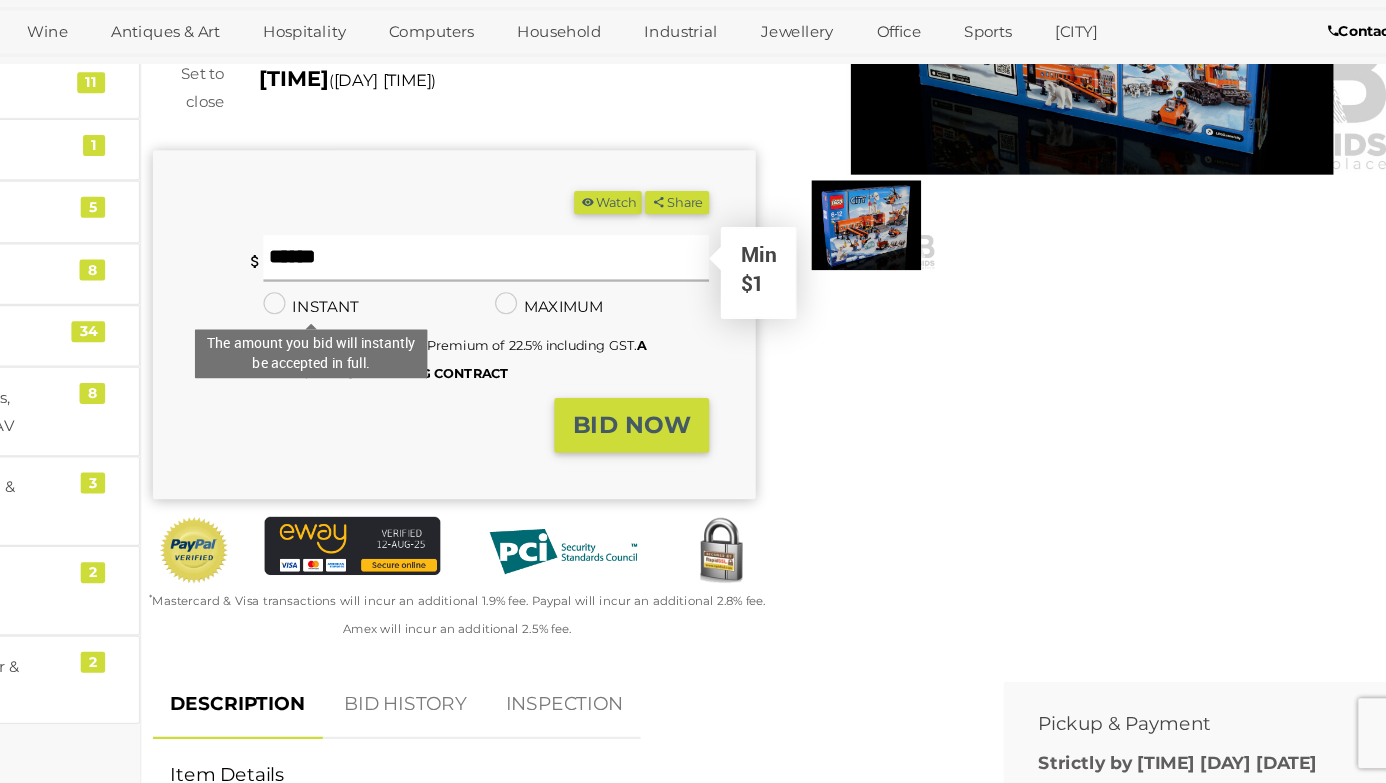 click at bounding box center (566, 331) 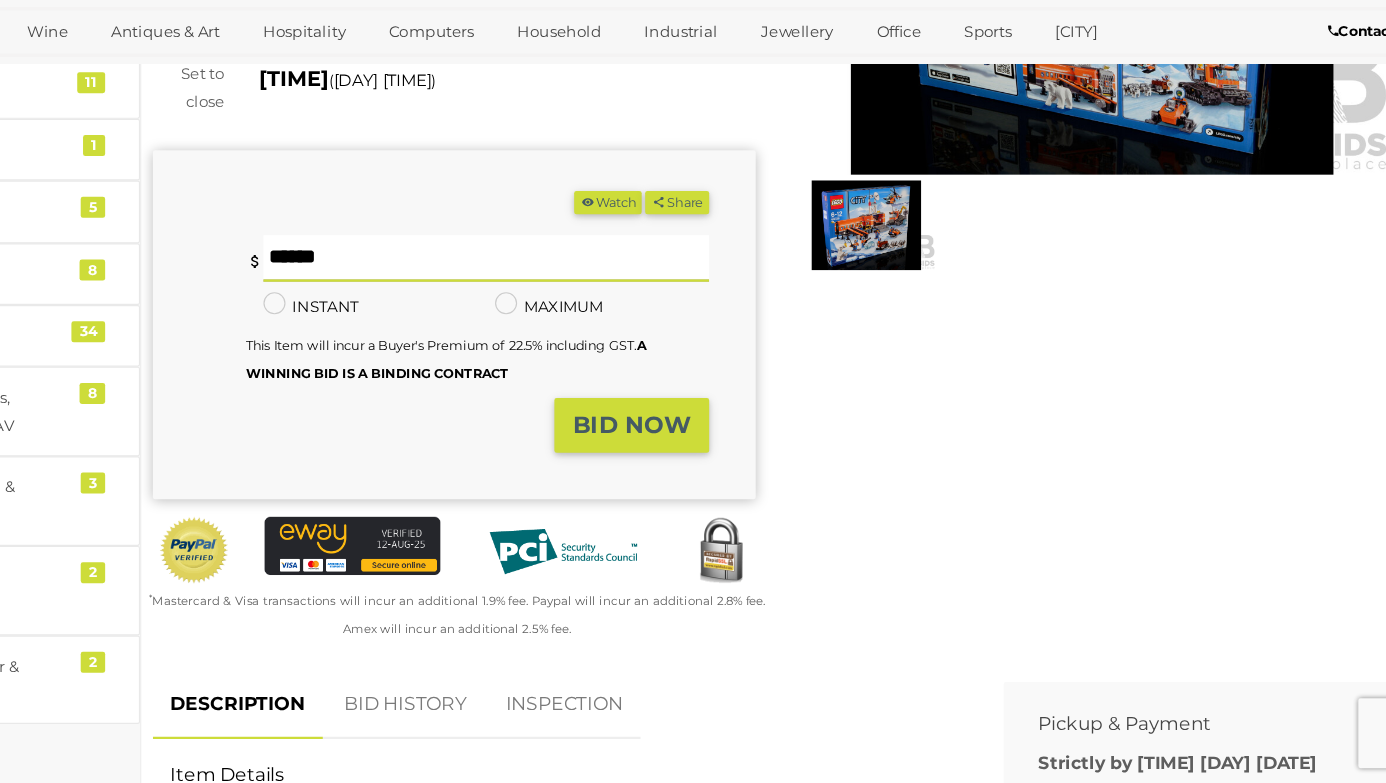 type on "**" 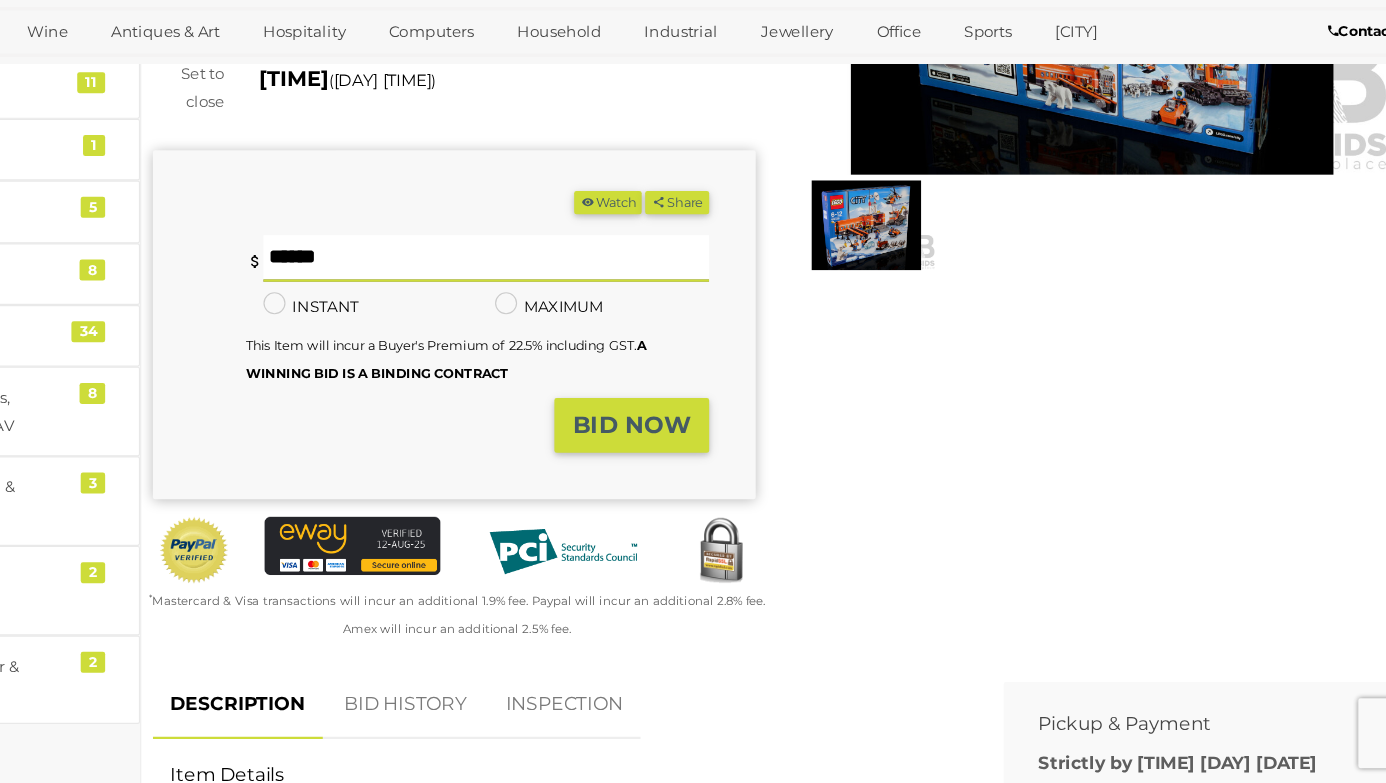 click on "BID NOW" at bounding box center [691, 474] 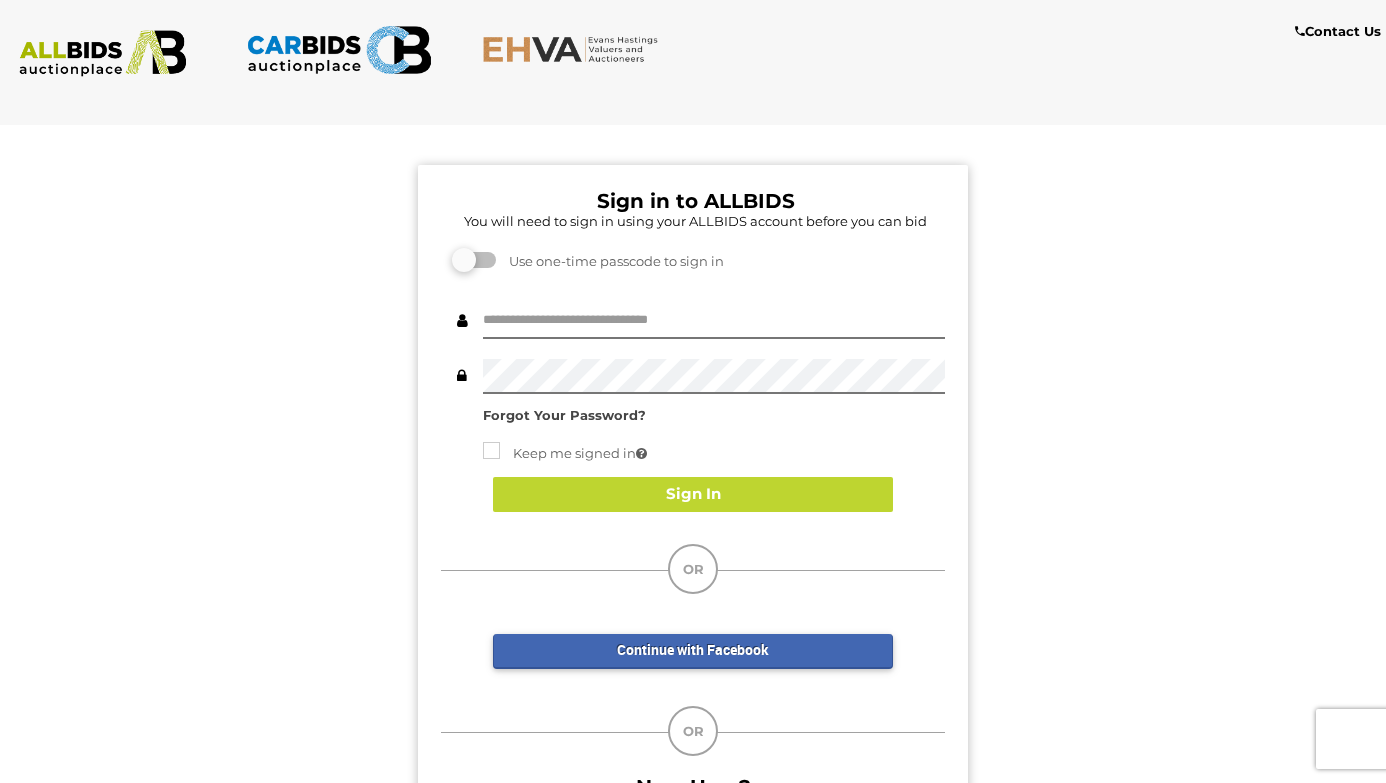 scroll, scrollTop: 0, scrollLeft: 0, axis: both 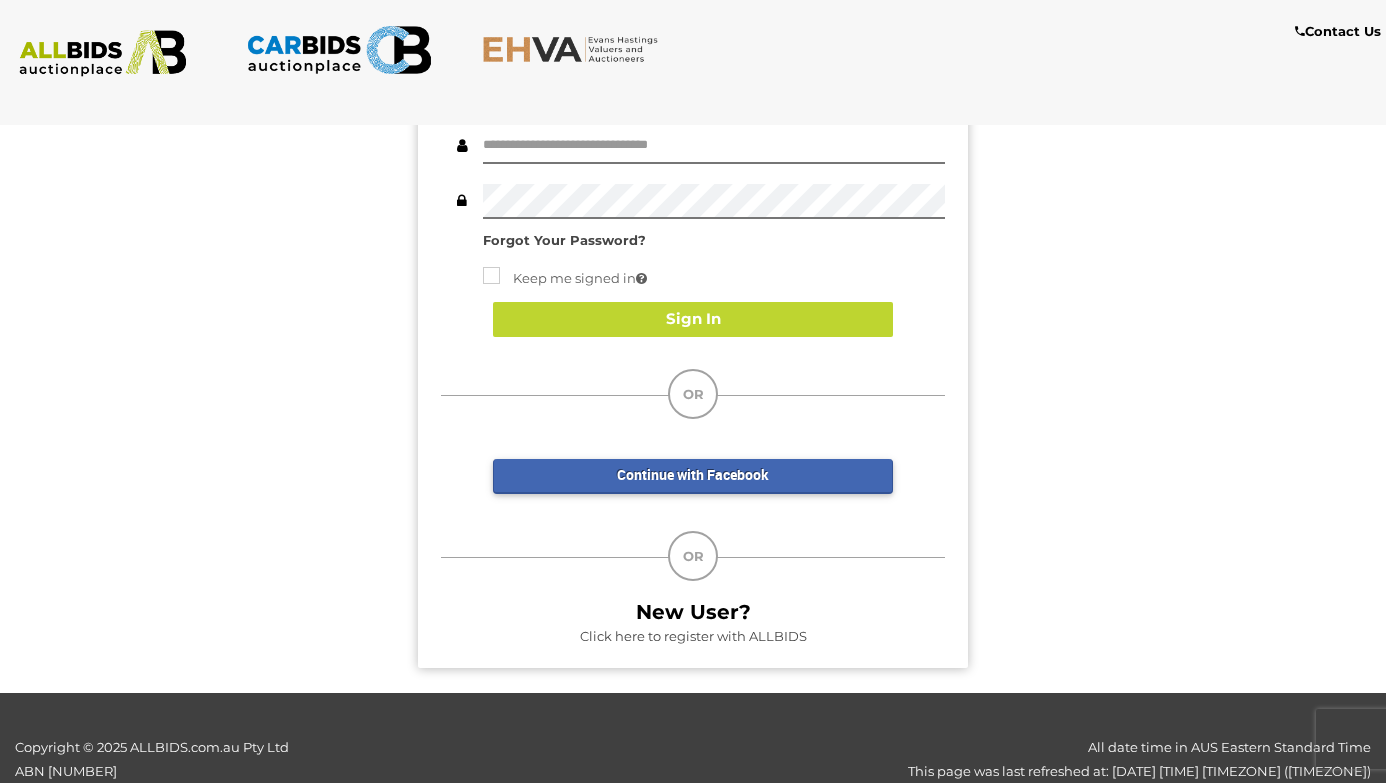 click on "Click here to register with ALLBIDS" at bounding box center [693, 636] 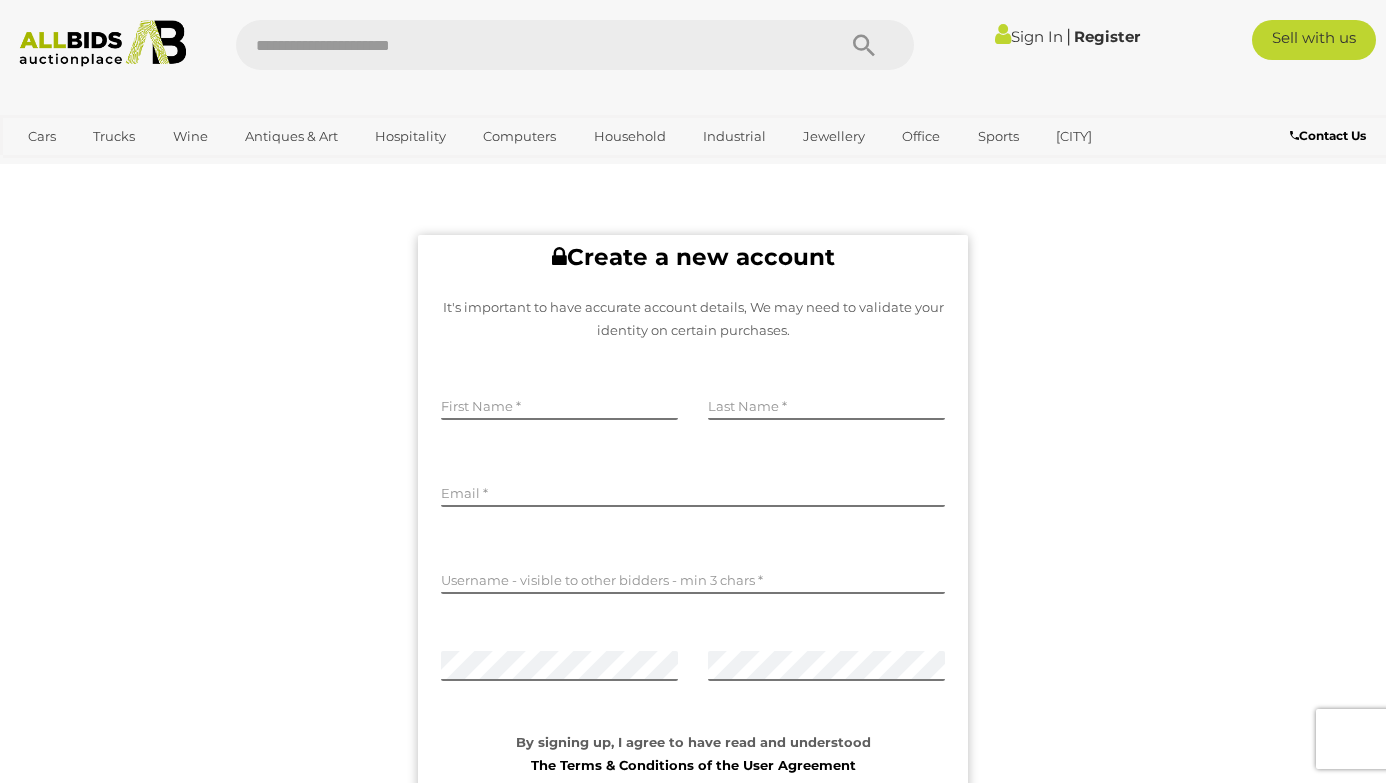 scroll, scrollTop: 0, scrollLeft: 0, axis: both 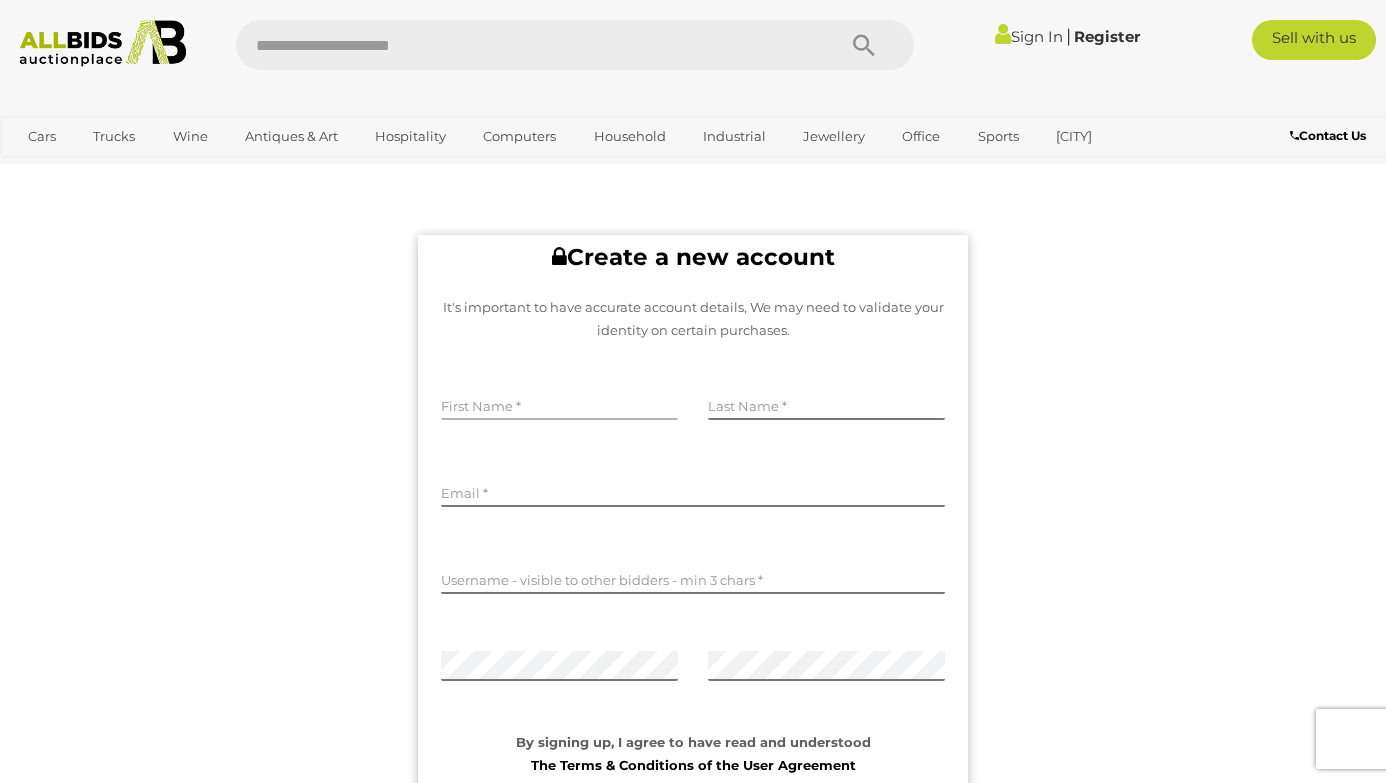 click at bounding box center (559, 405) 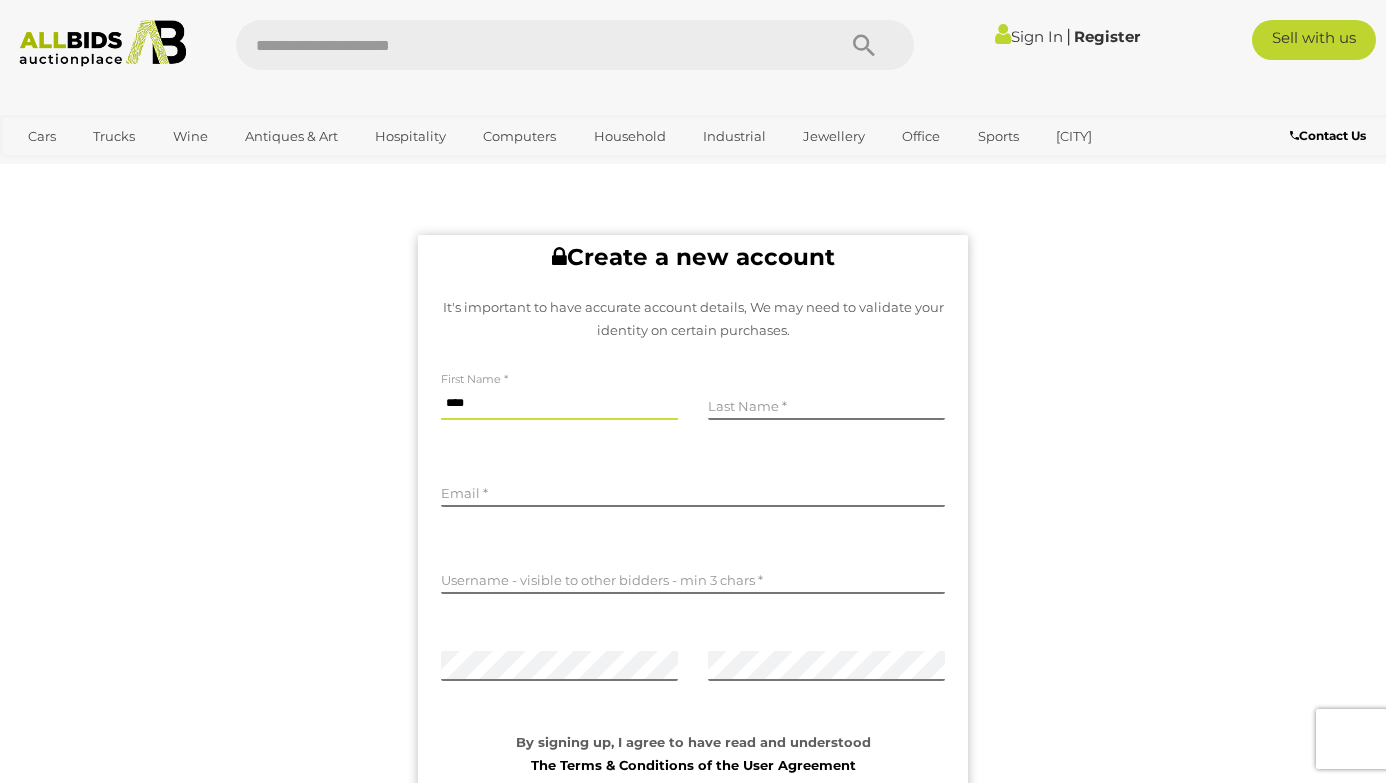 type on "****" 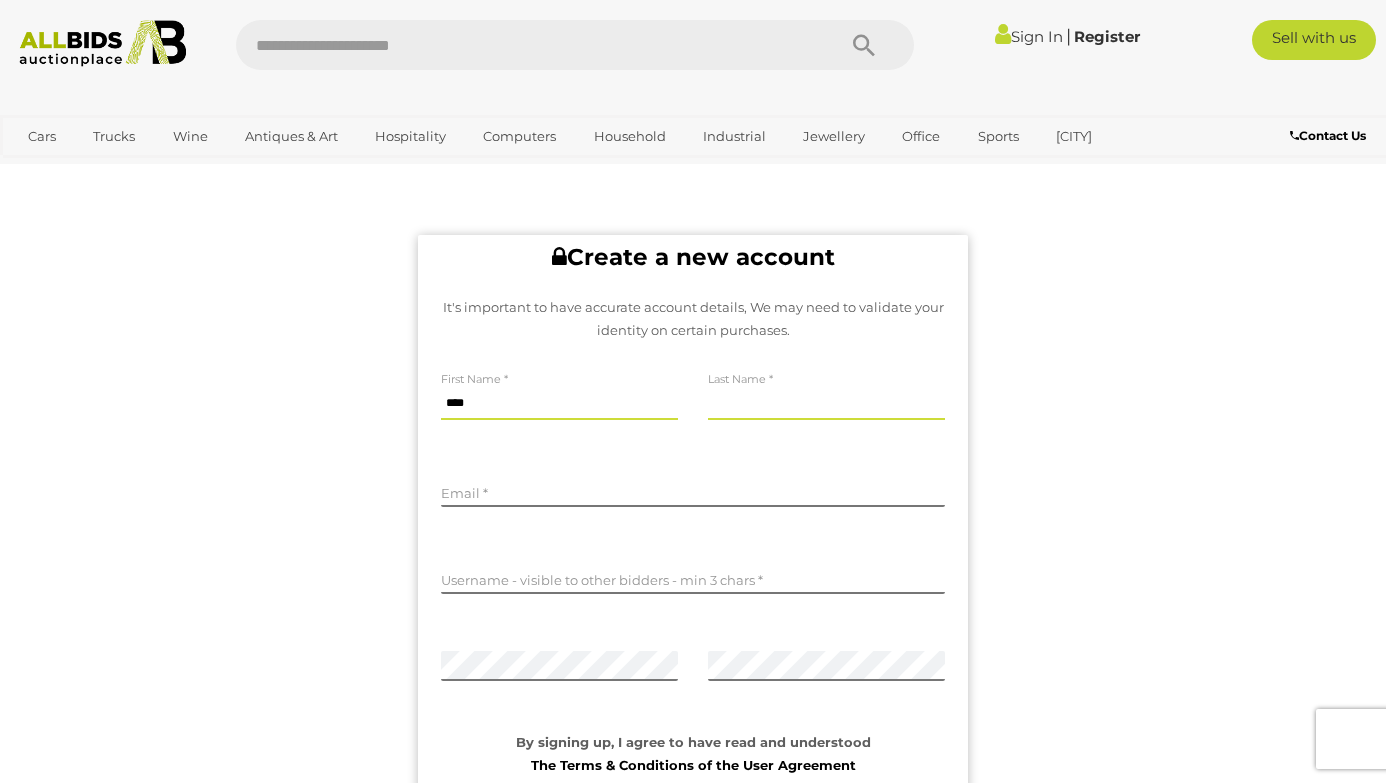 click at bounding box center (826, 405) 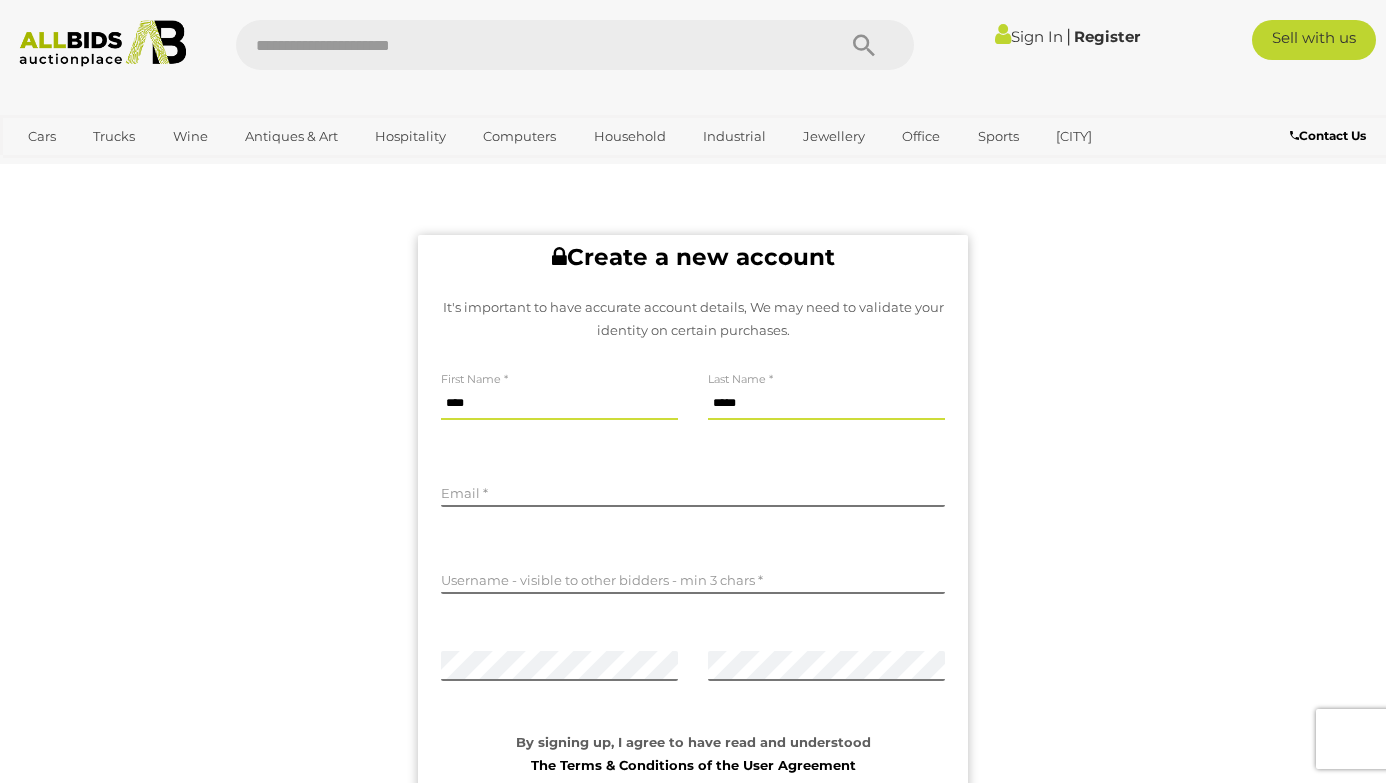 type on "*****" 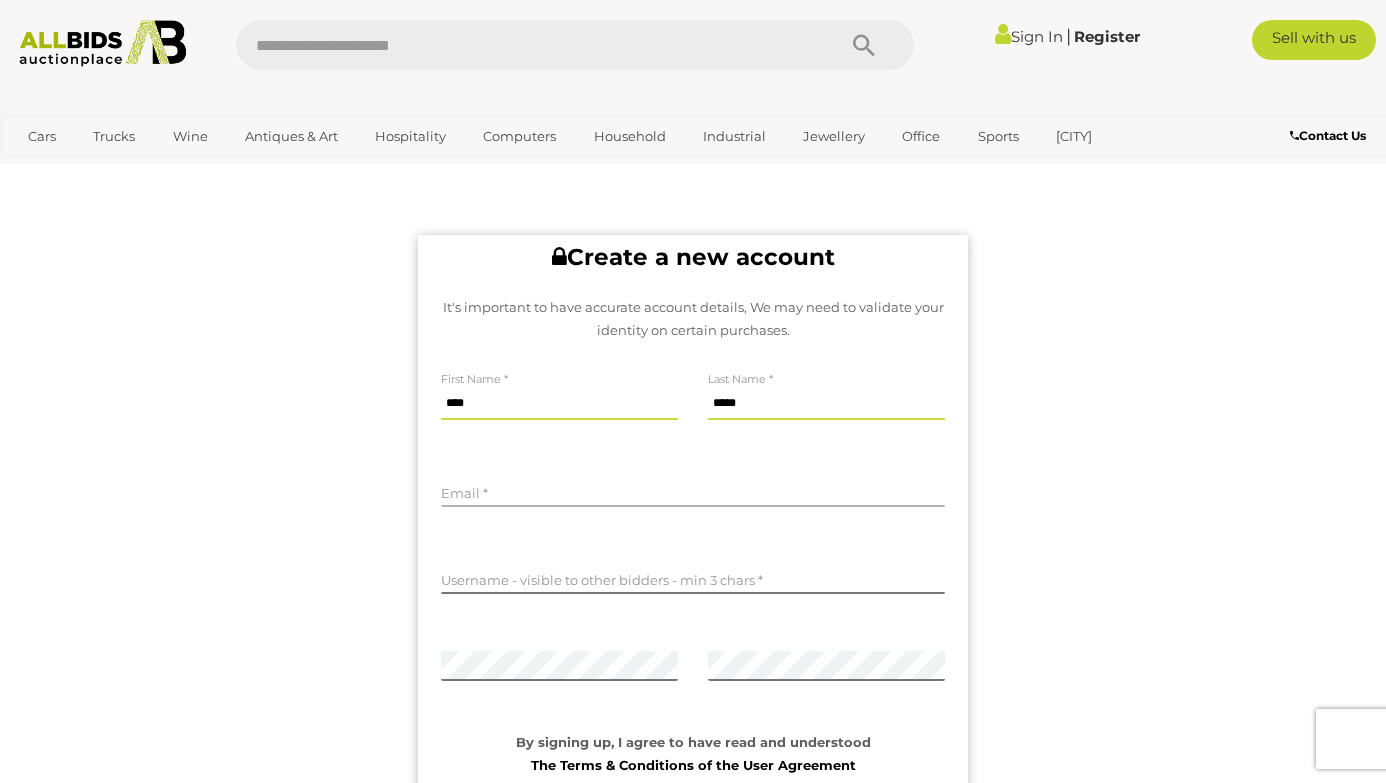click at bounding box center [693, 492] 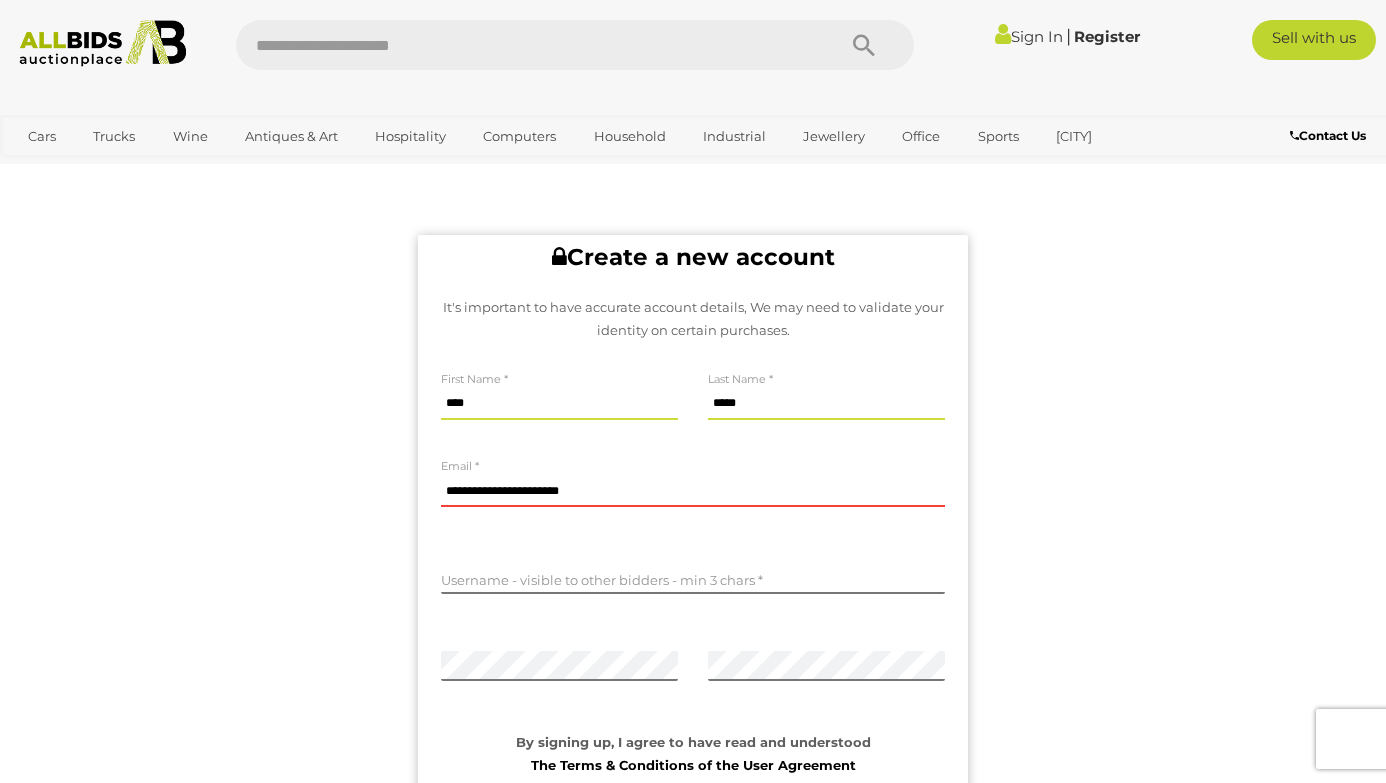 type on "**********" 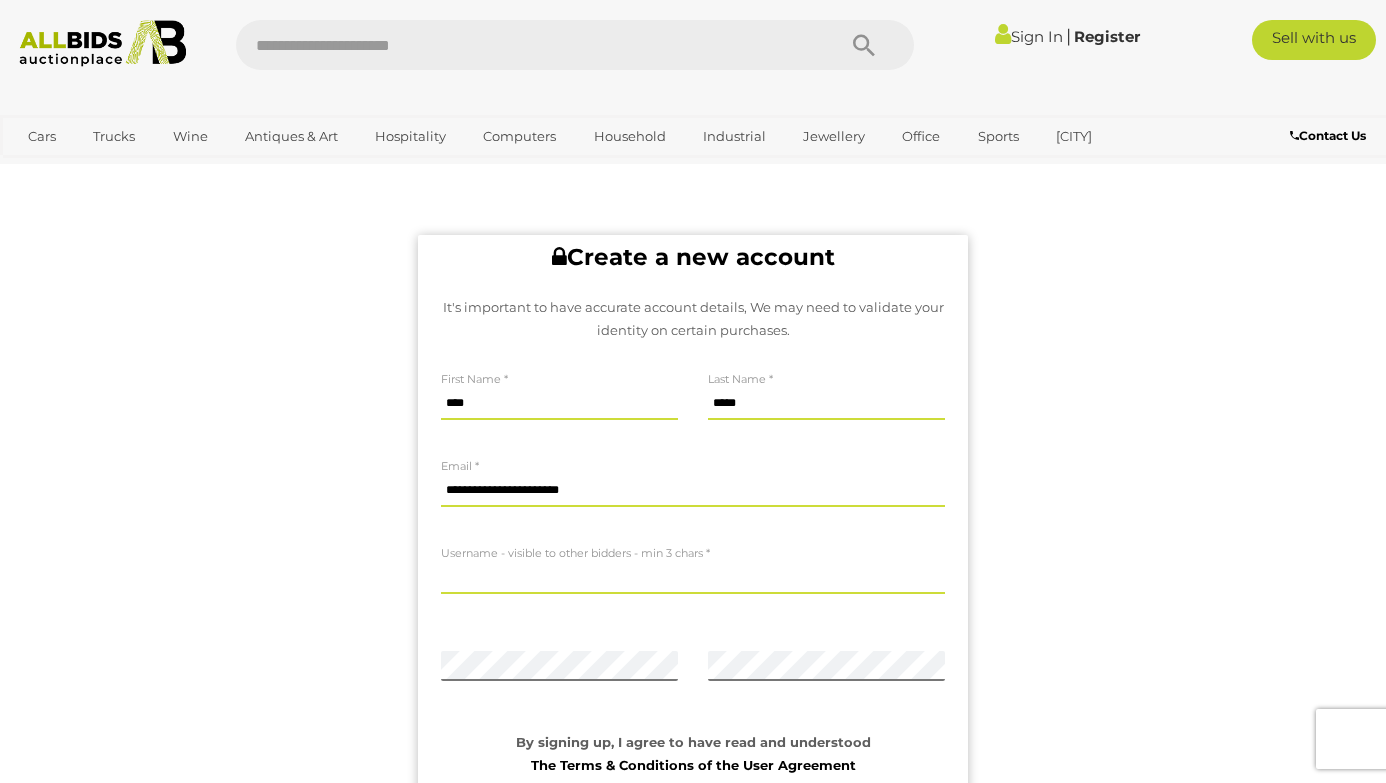 click at bounding box center (693, 579) 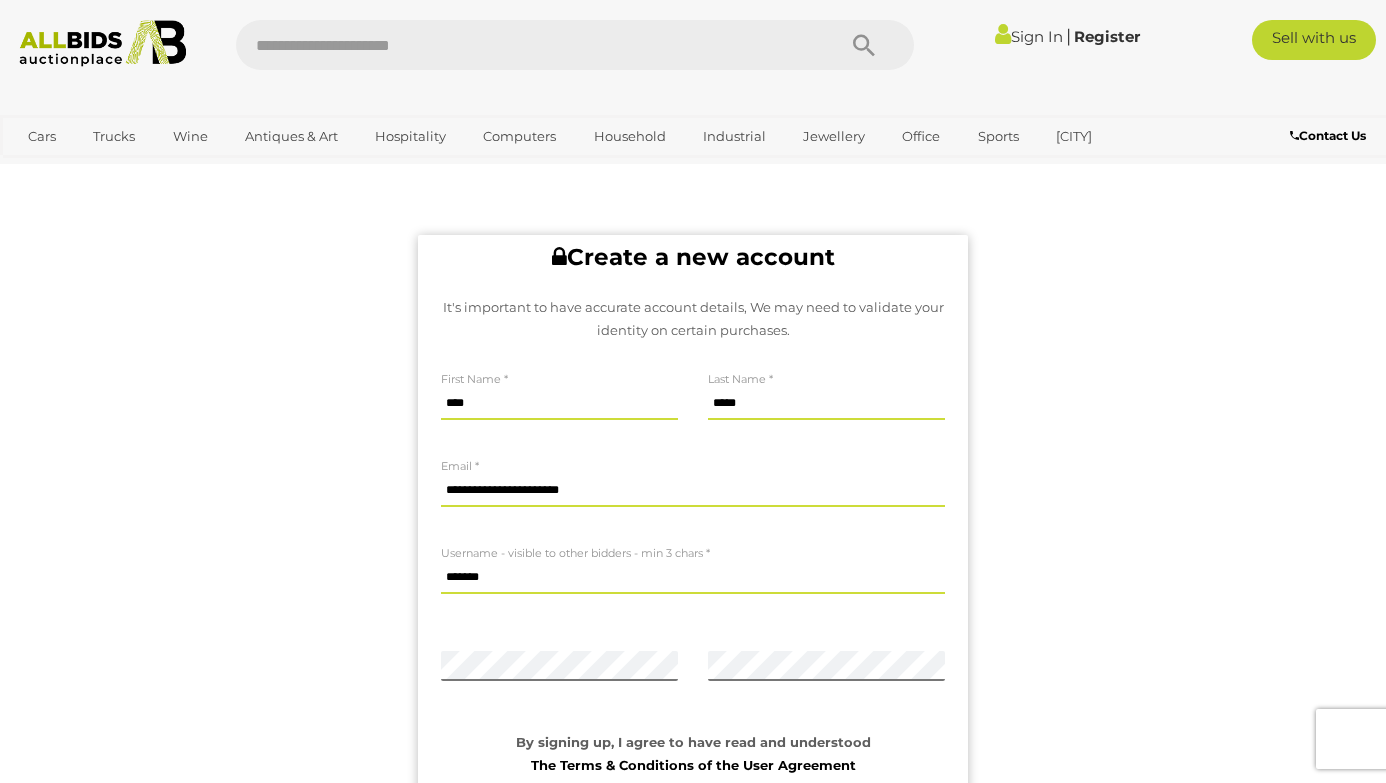 type on "*******" 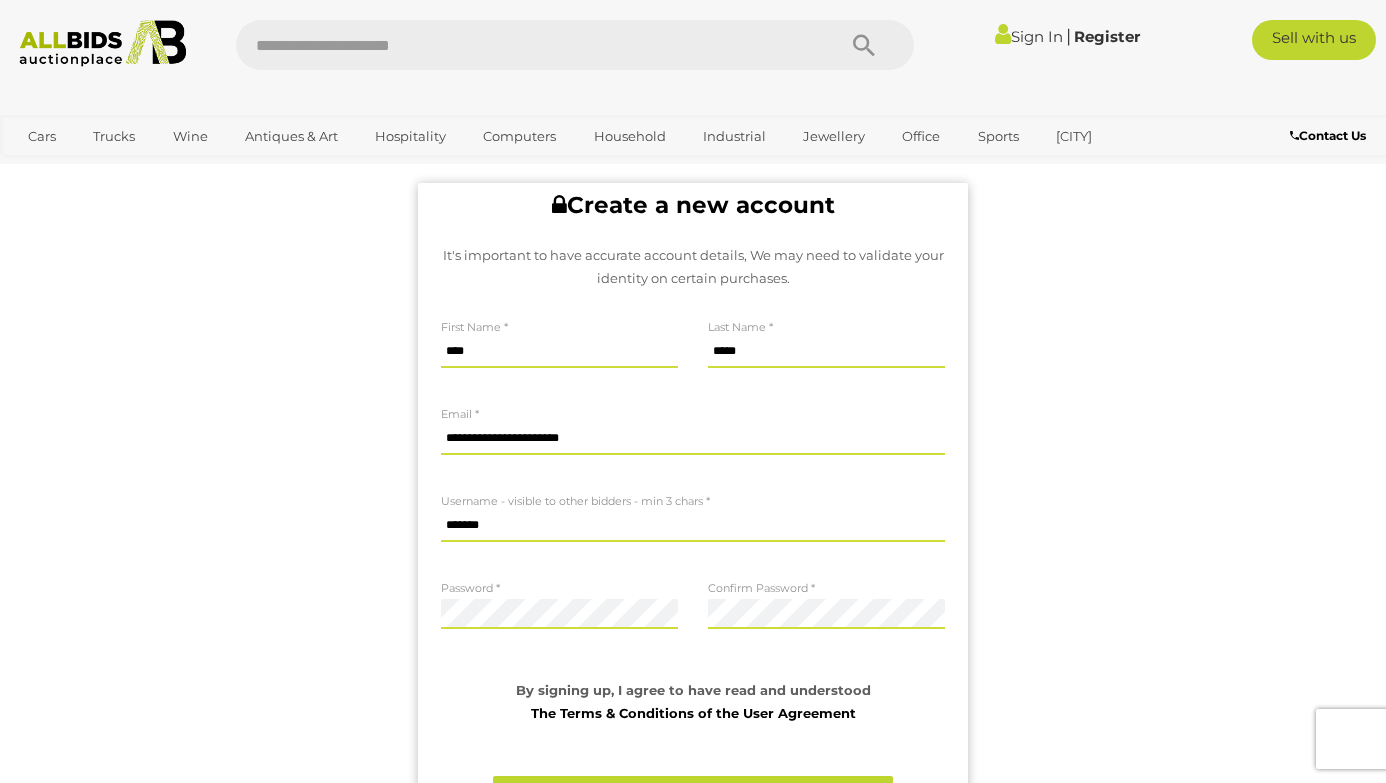 scroll, scrollTop: 143, scrollLeft: 0, axis: vertical 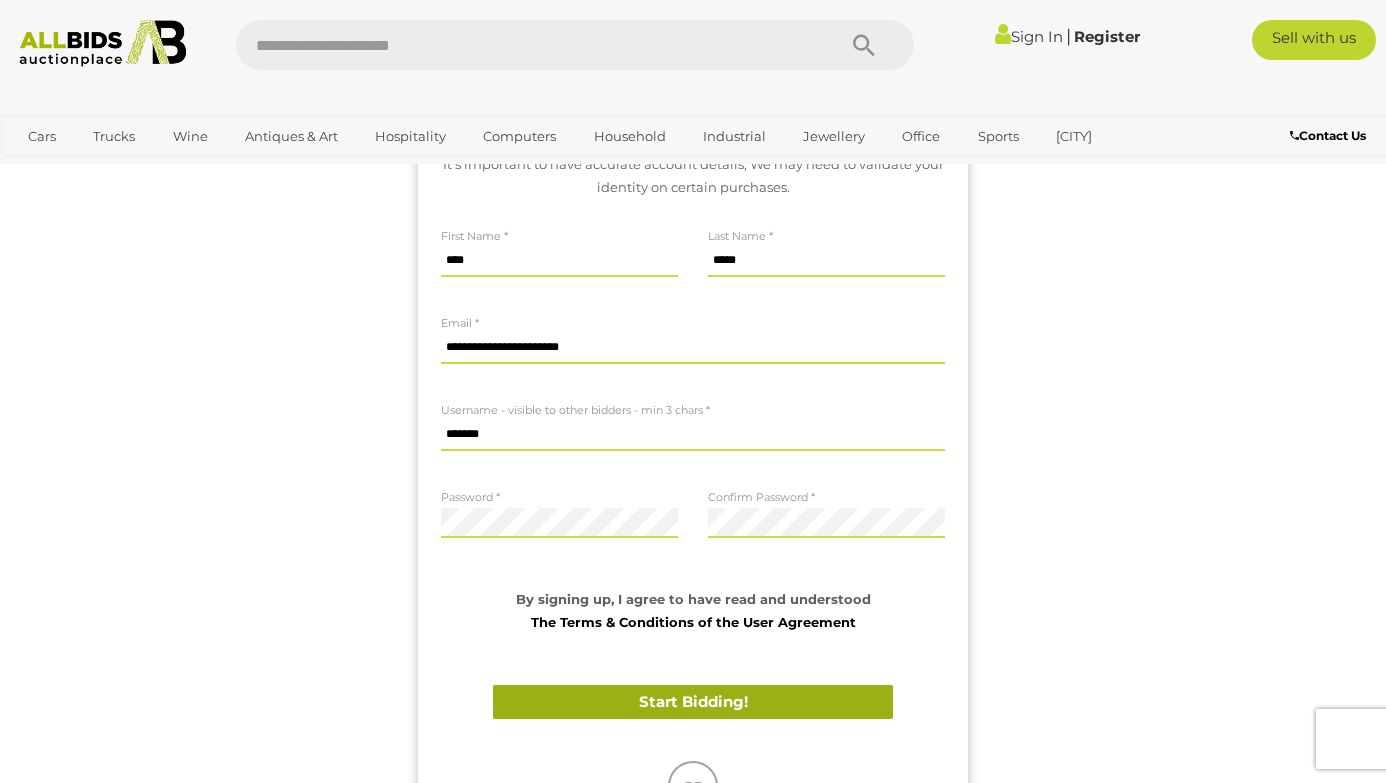 click on "Start Bidding!" at bounding box center (693, 702) 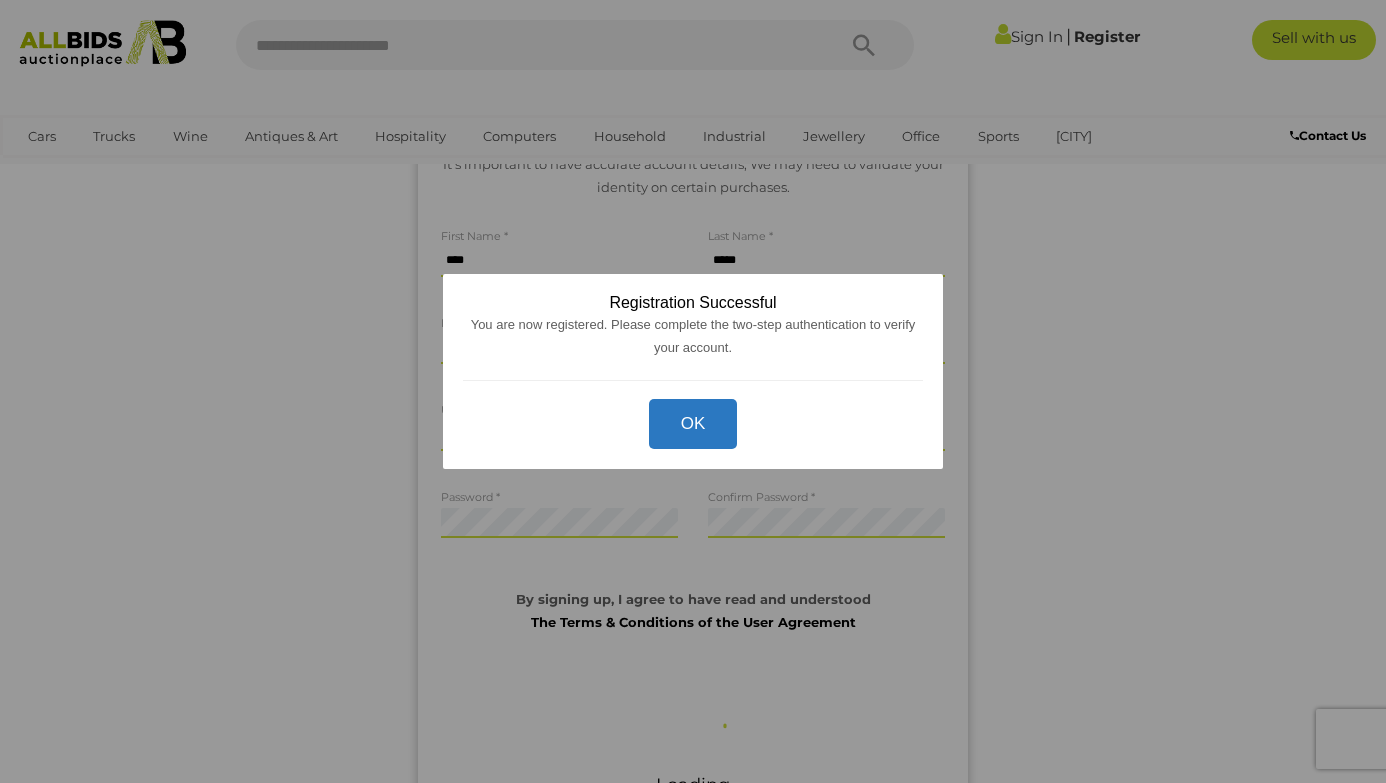 click on "OK" at bounding box center (693, 424) 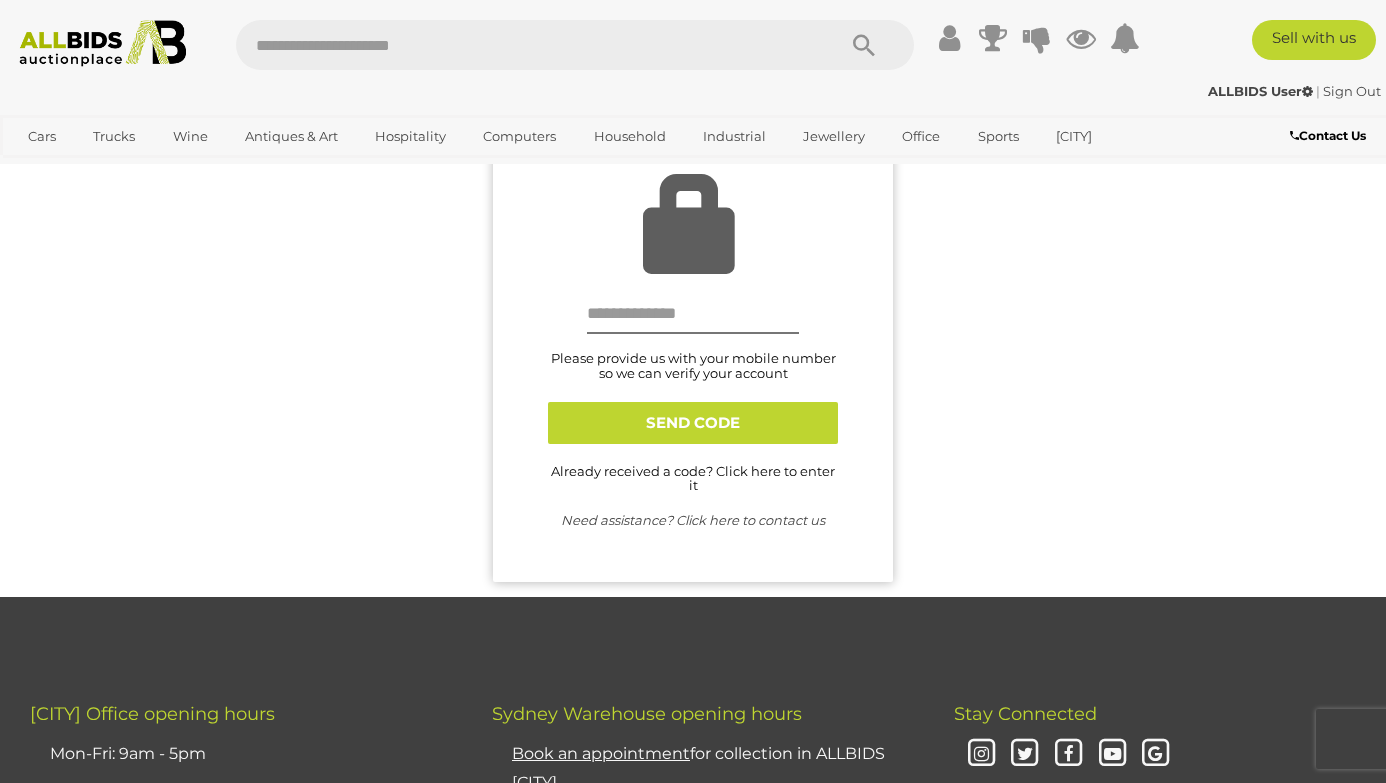 scroll, scrollTop: 0, scrollLeft: 0, axis: both 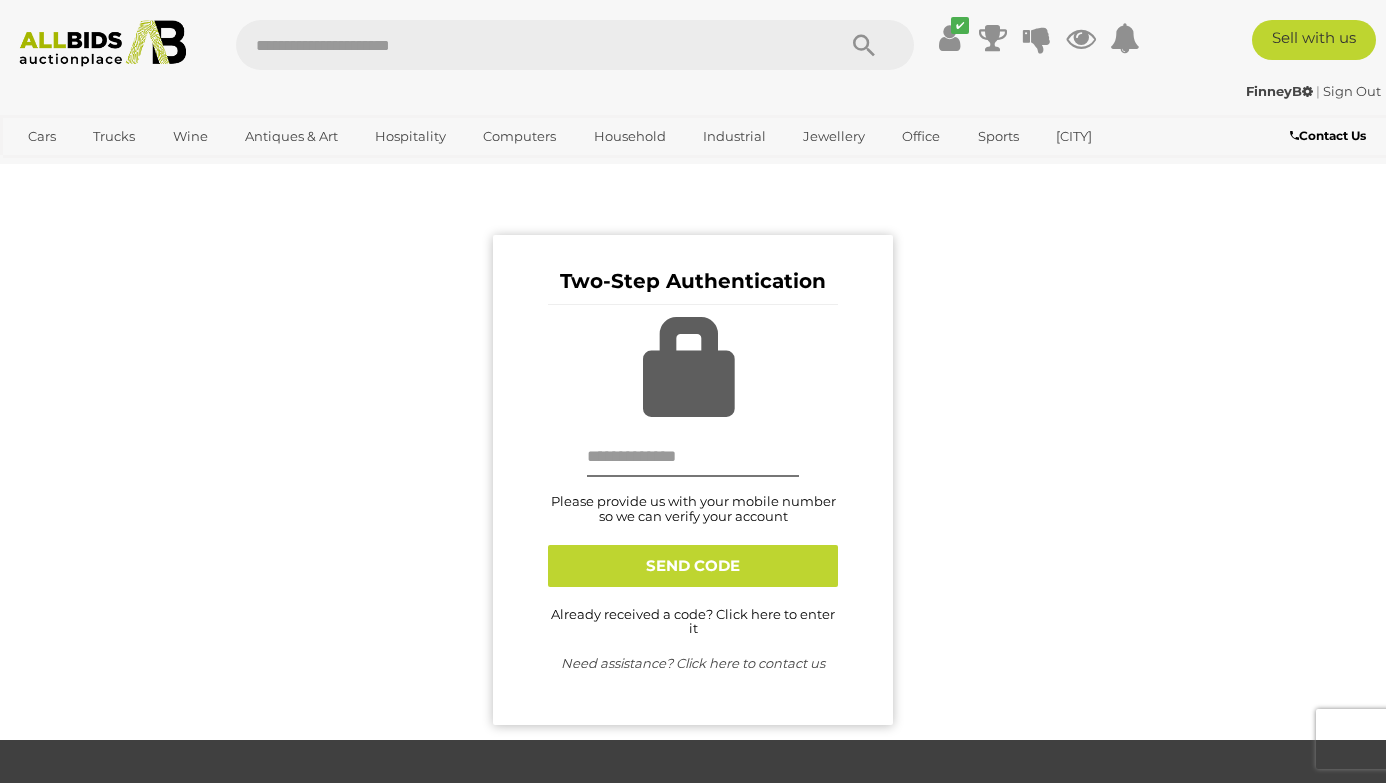 click at bounding box center [693, 293] 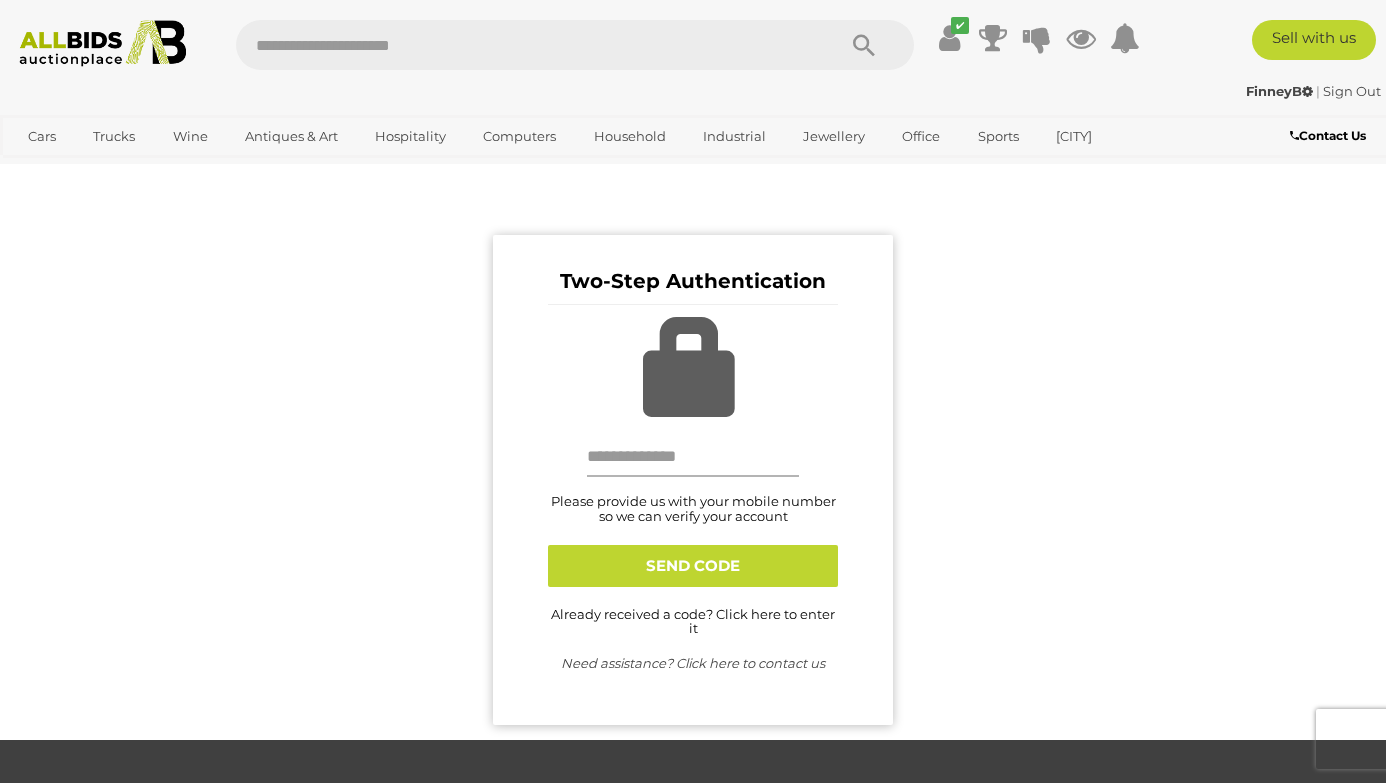 click at bounding box center [693, 457] 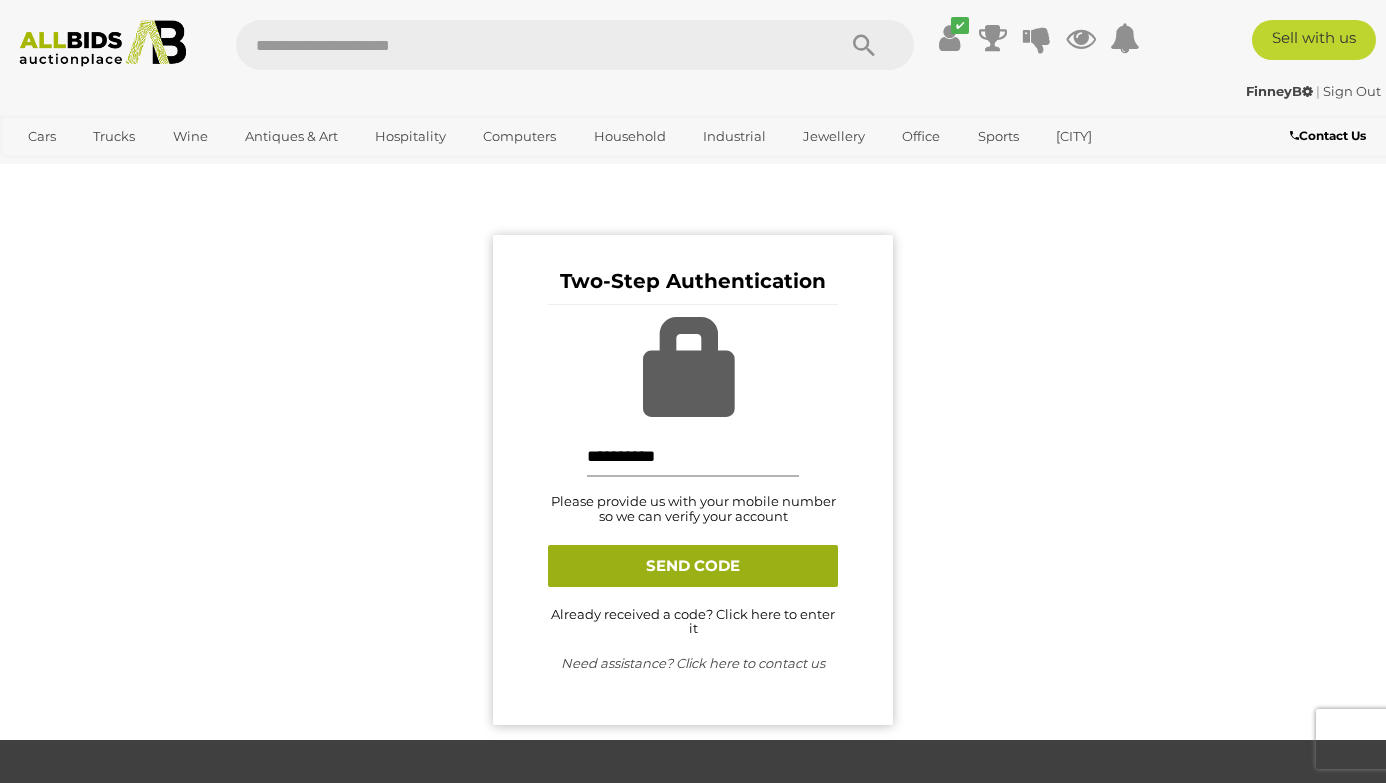 type on "**********" 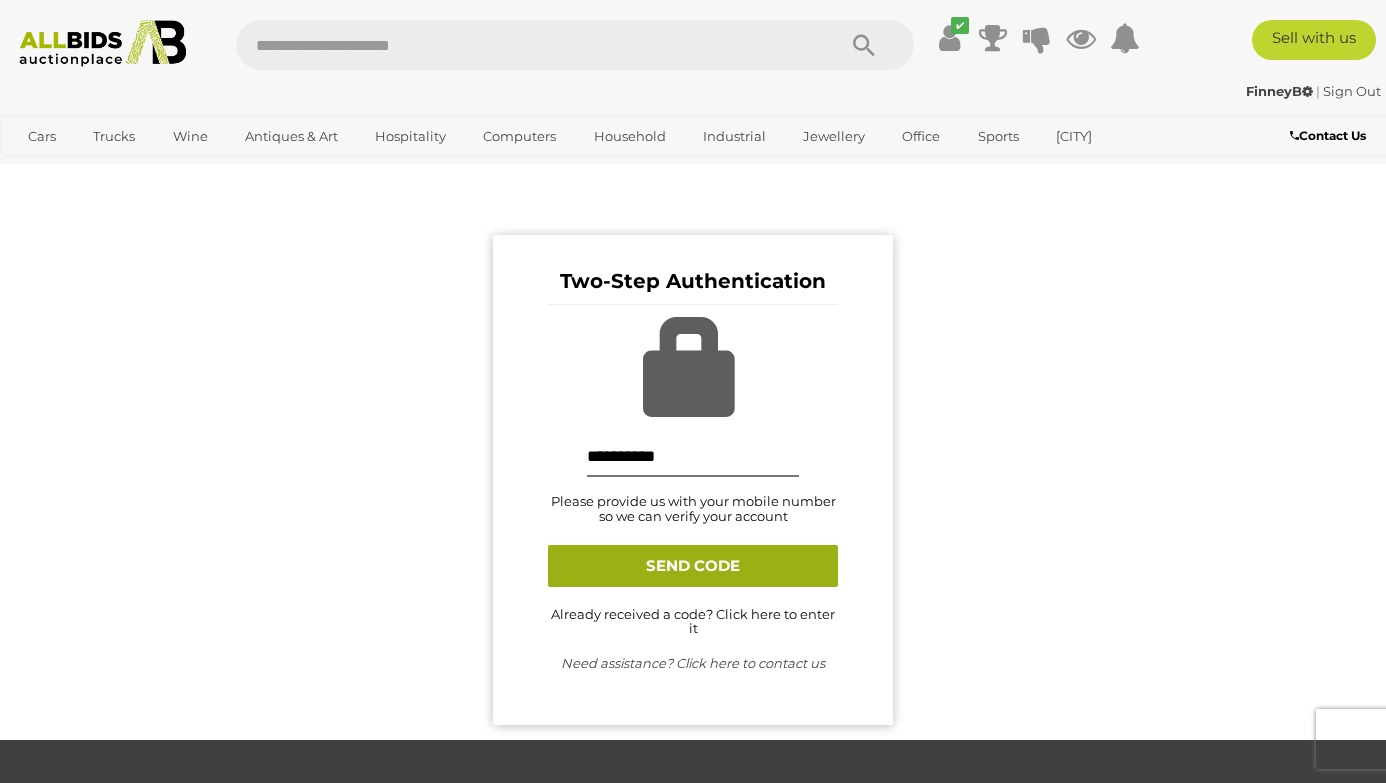 click on "SEND CODE" at bounding box center [693, 566] 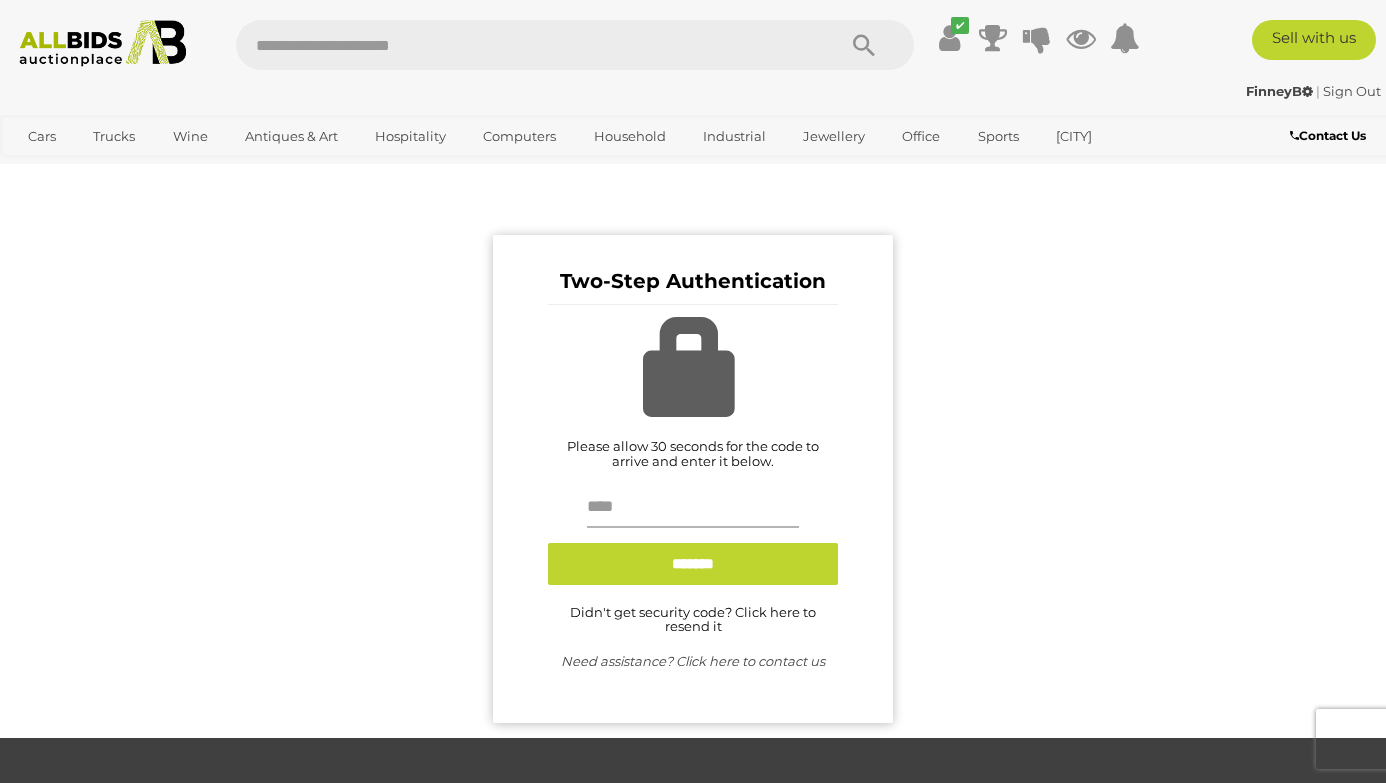 click at bounding box center [693, 508] 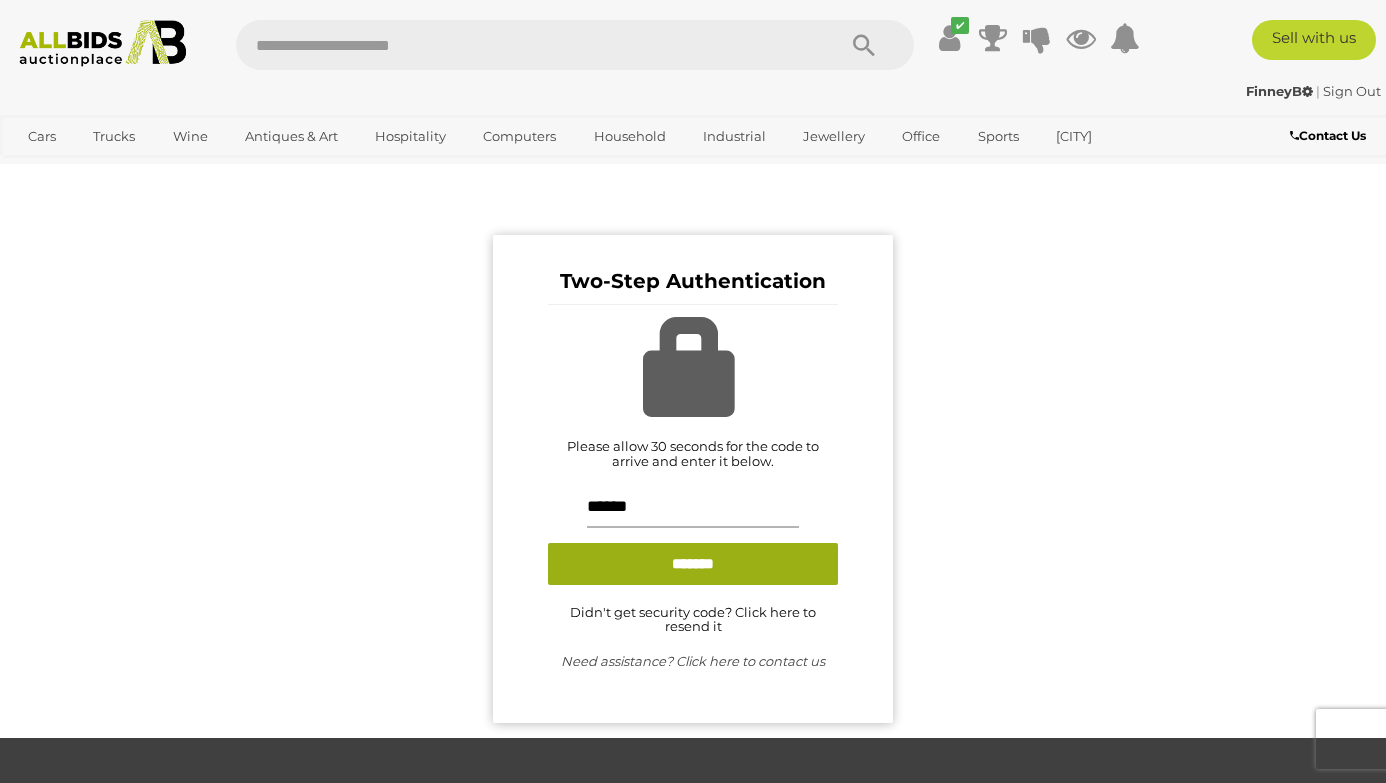 type on "******" 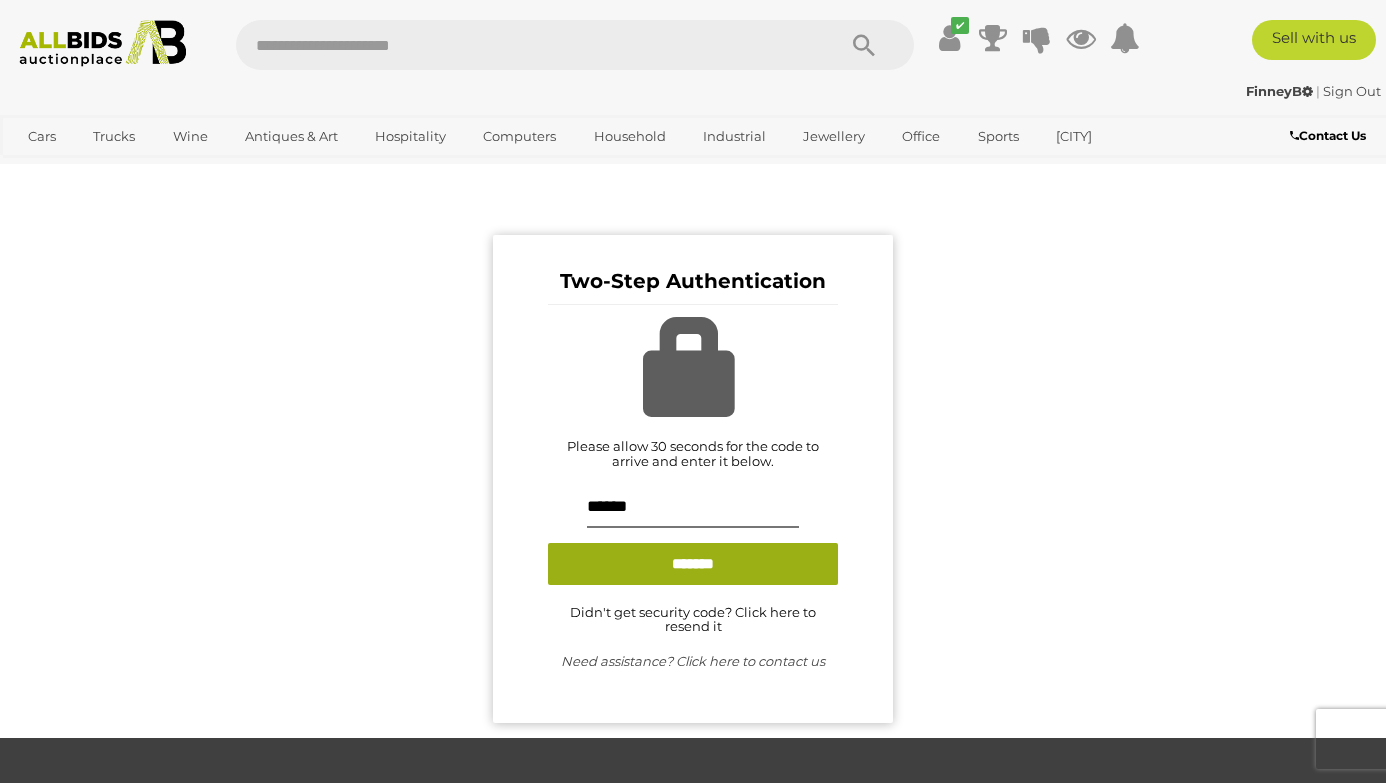 click on "*******" at bounding box center (693, 564) 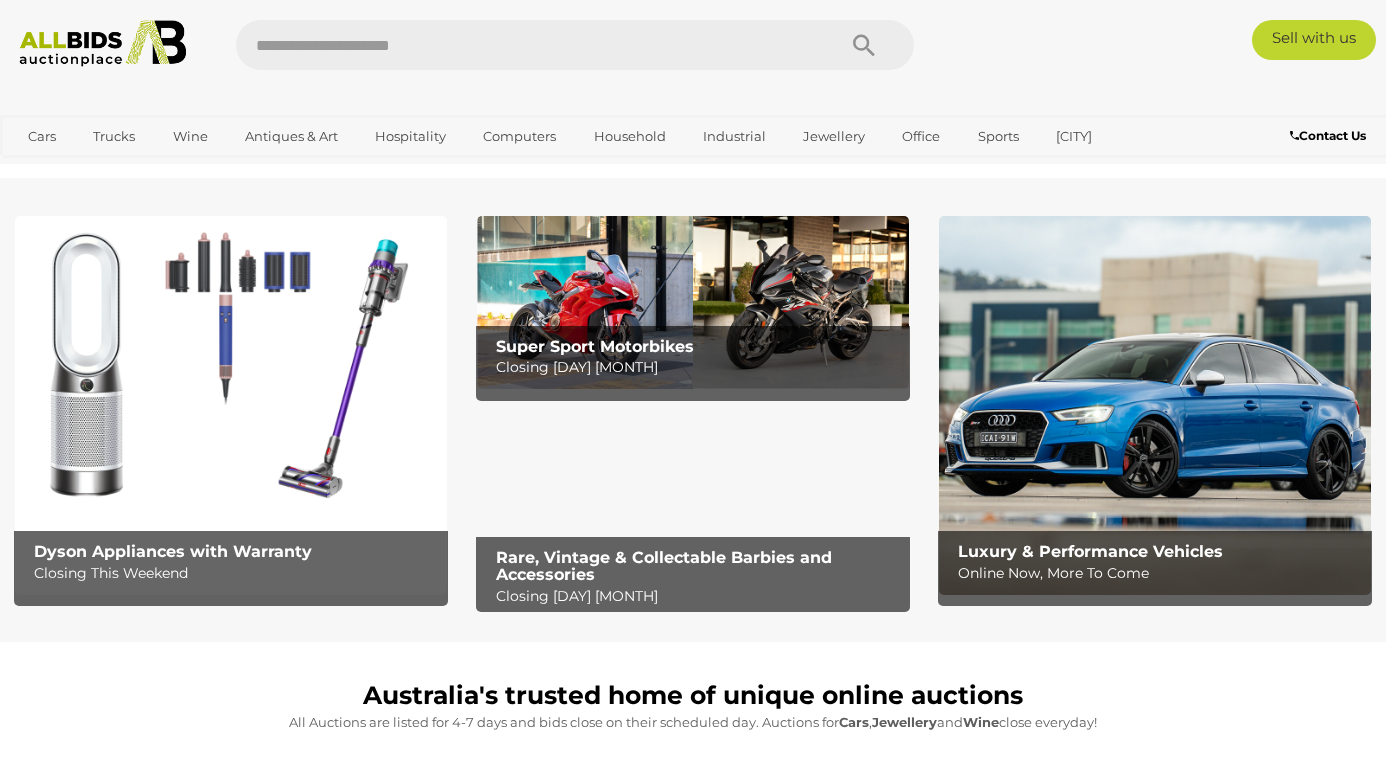 scroll, scrollTop: 0, scrollLeft: 0, axis: both 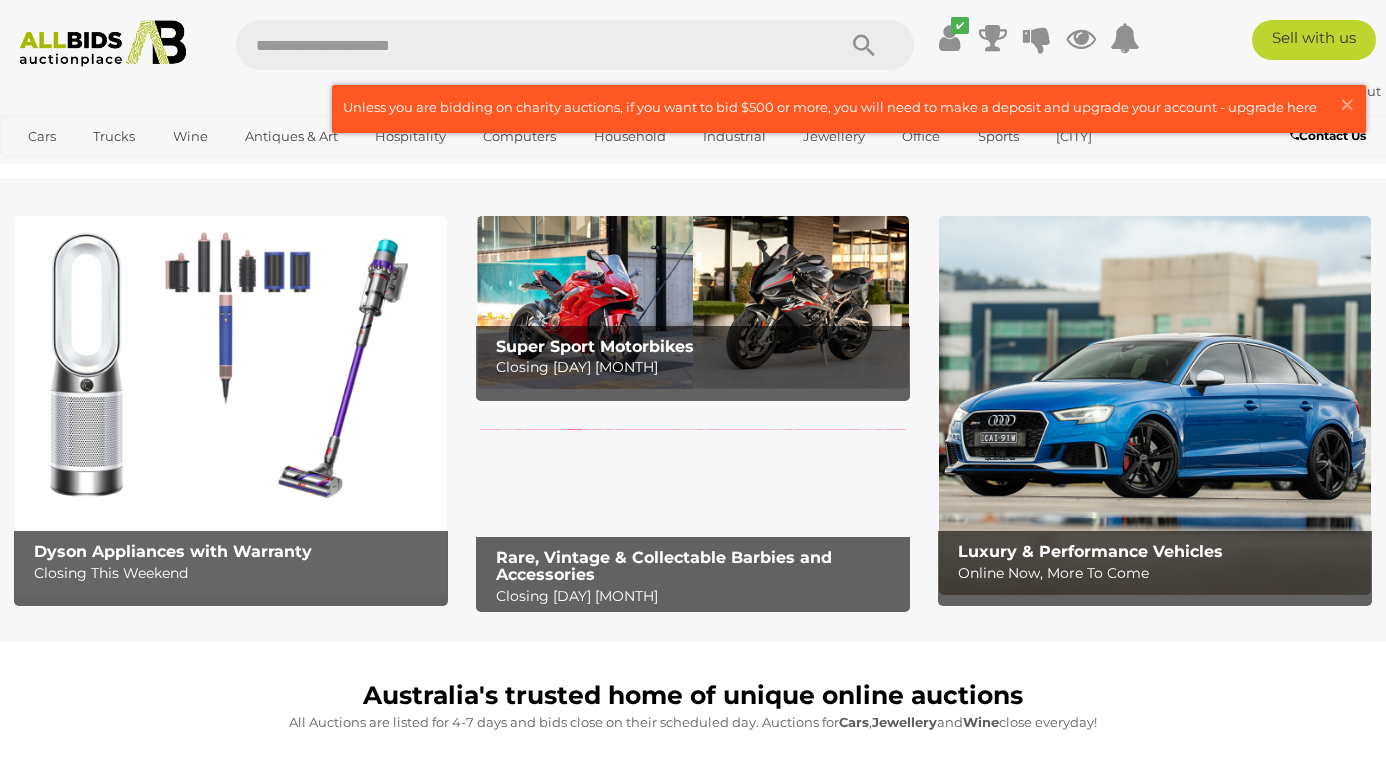 click at bounding box center [525, 45] 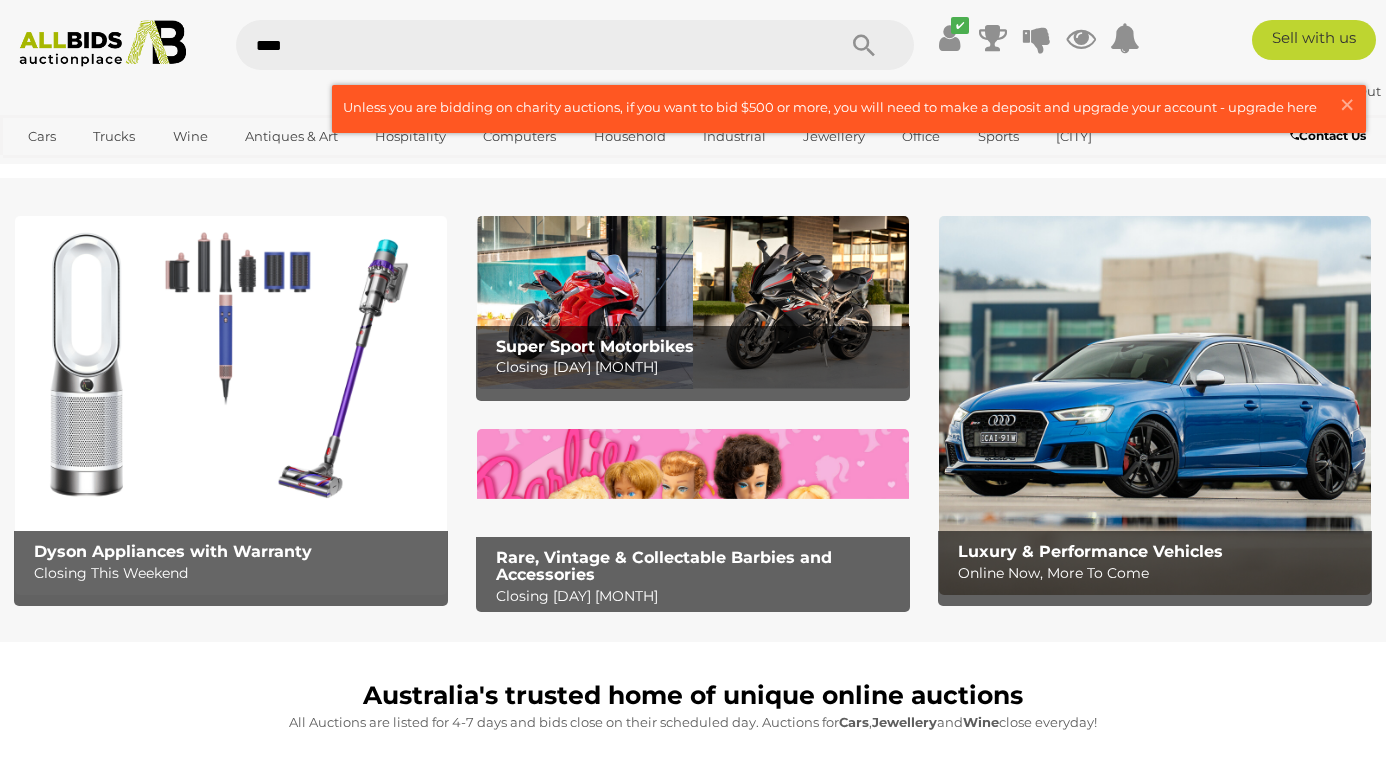 type on "****" 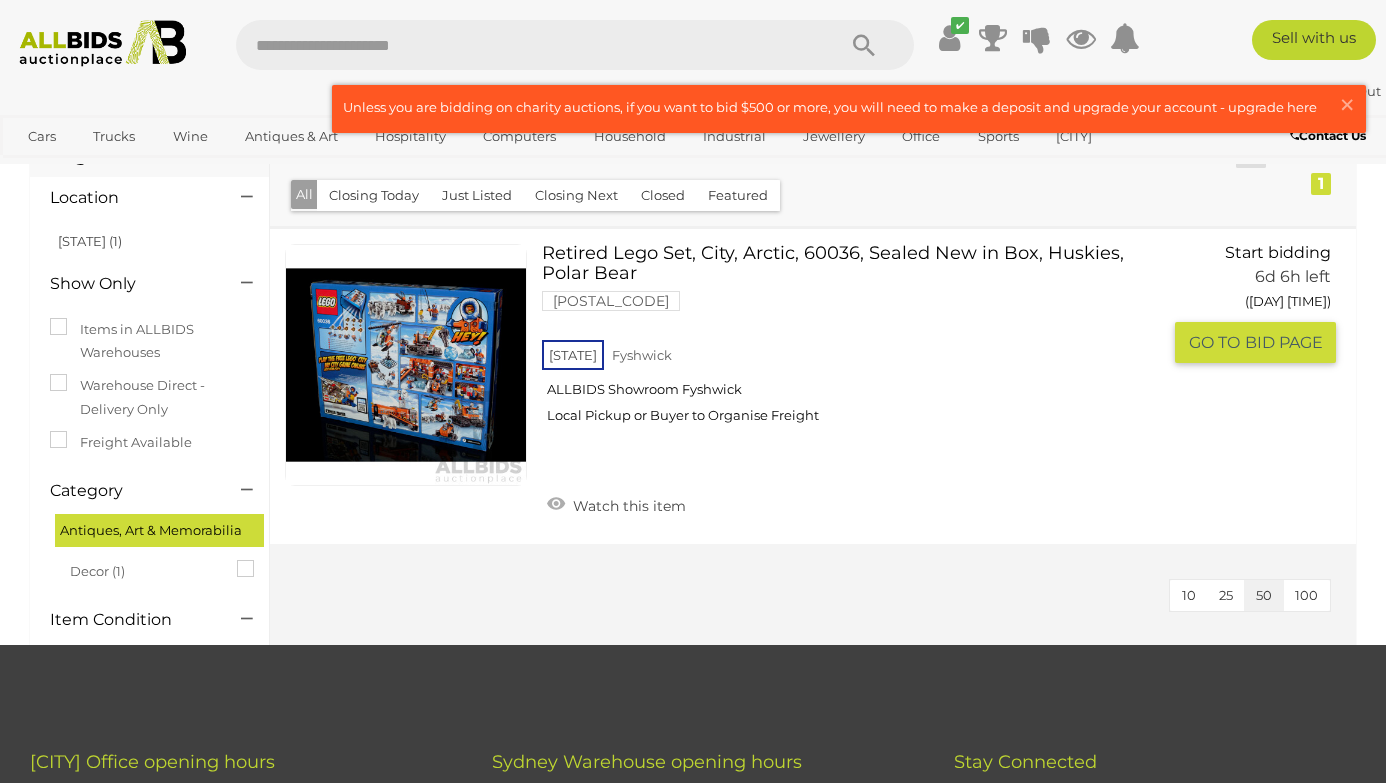 scroll, scrollTop: 35, scrollLeft: 0, axis: vertical 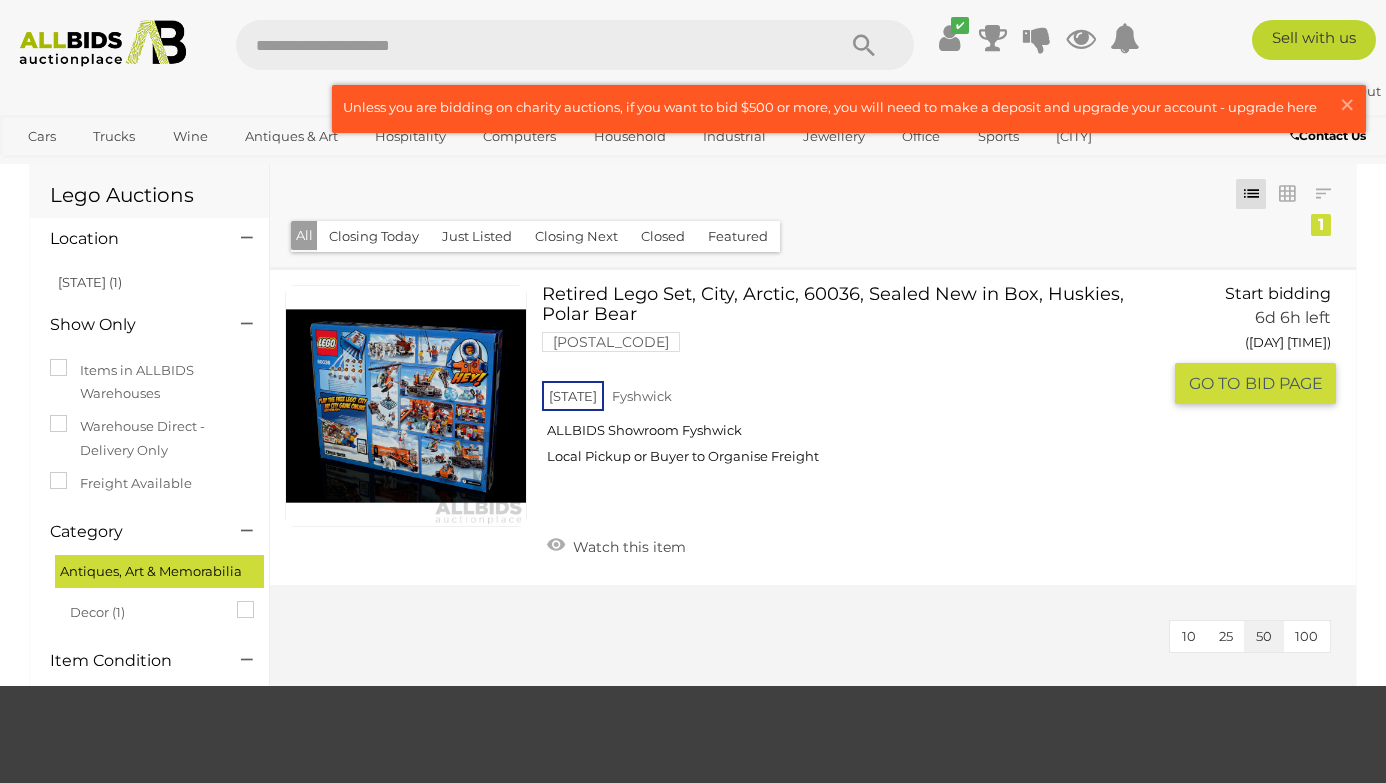click on "ACT
Fyshwick
ALLBIDS Showroom Fyshwick
Local Pickup or Buyer to Organise Freight" at bounding box center (851, 428) 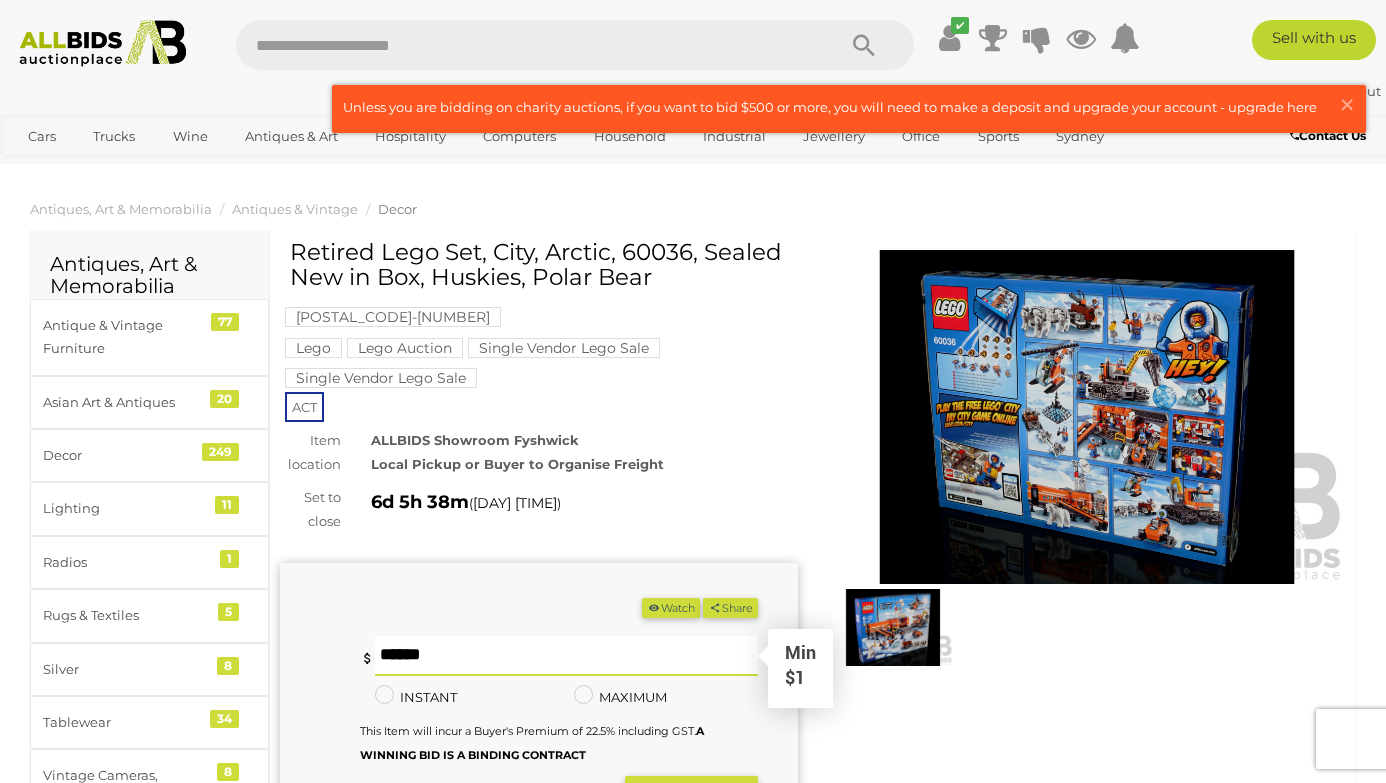 scroll, scrollTop: 99, scrollLeft: 0, axis: vertical 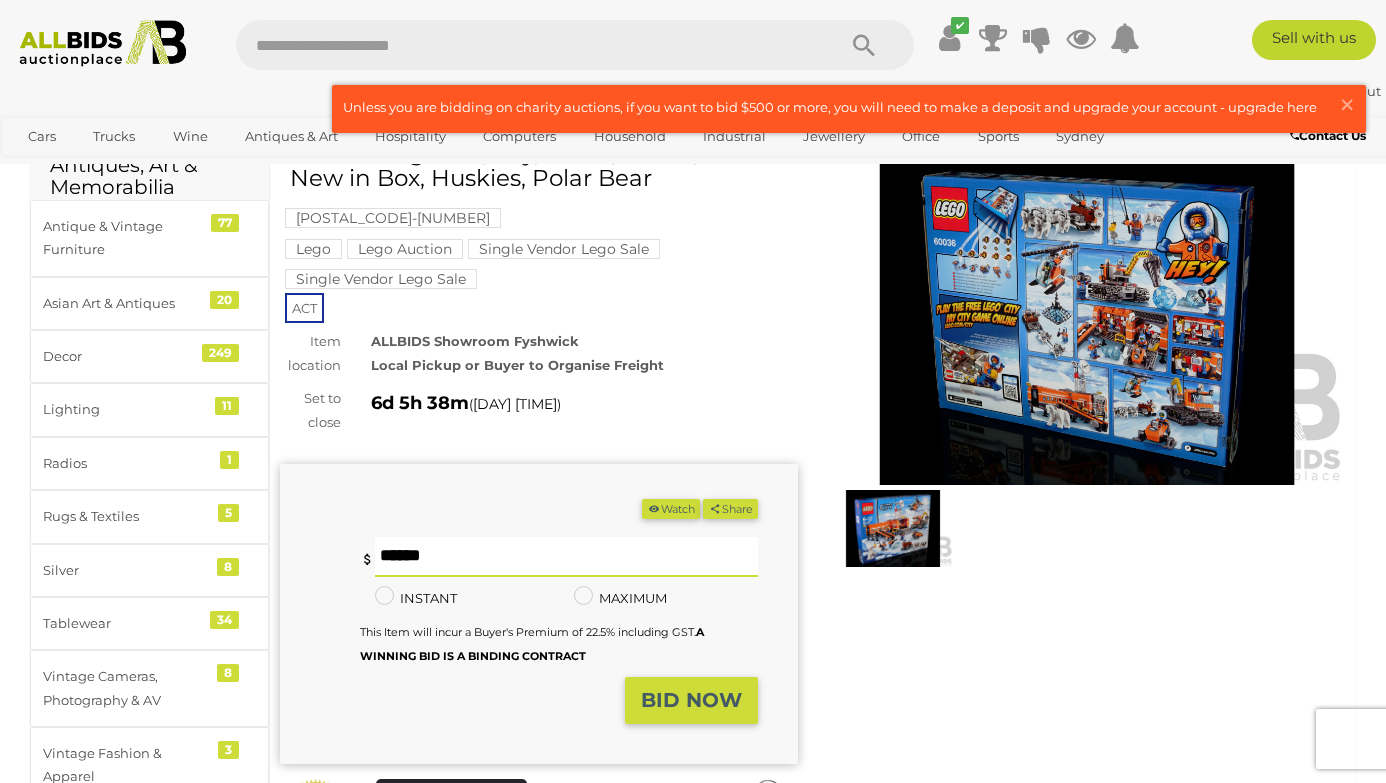 type on "**" 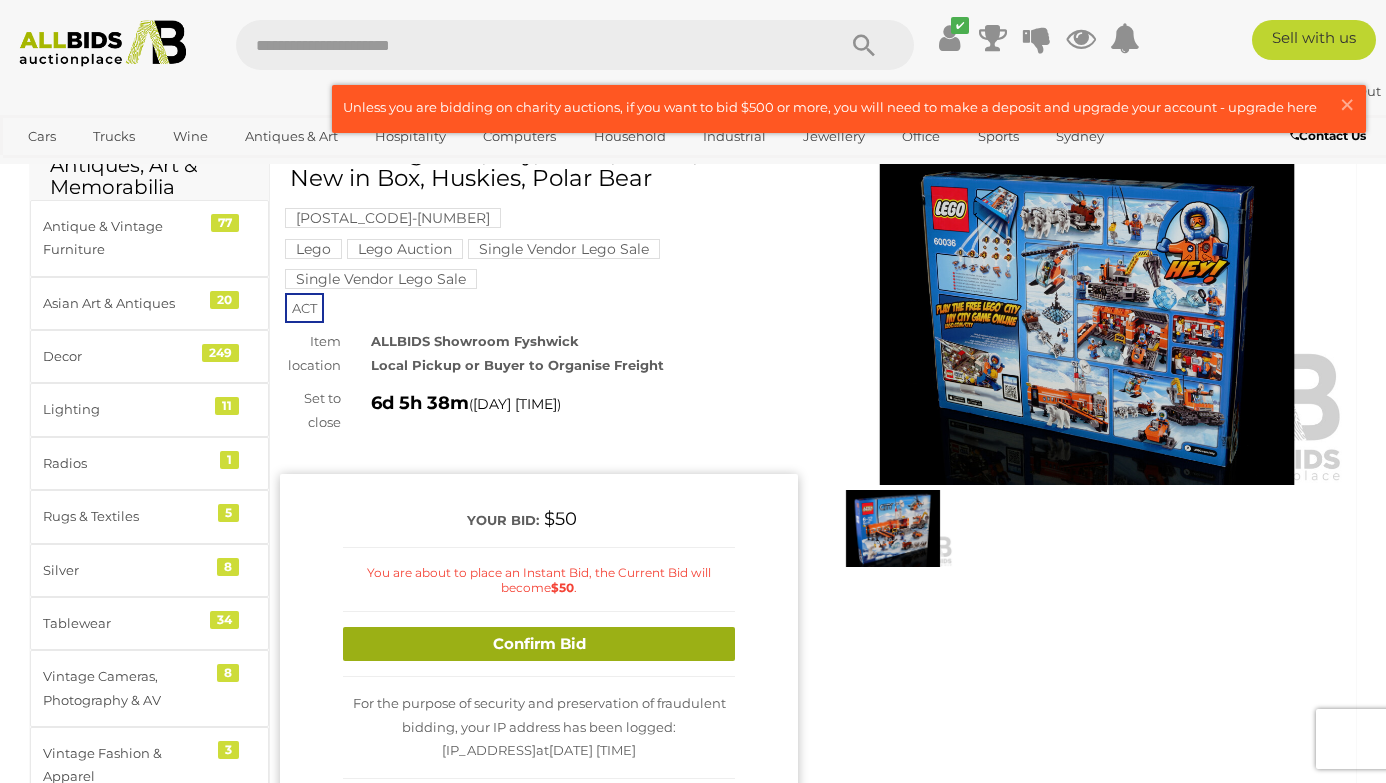 click on "Confirm Bid" at bounding box center [539, 644] 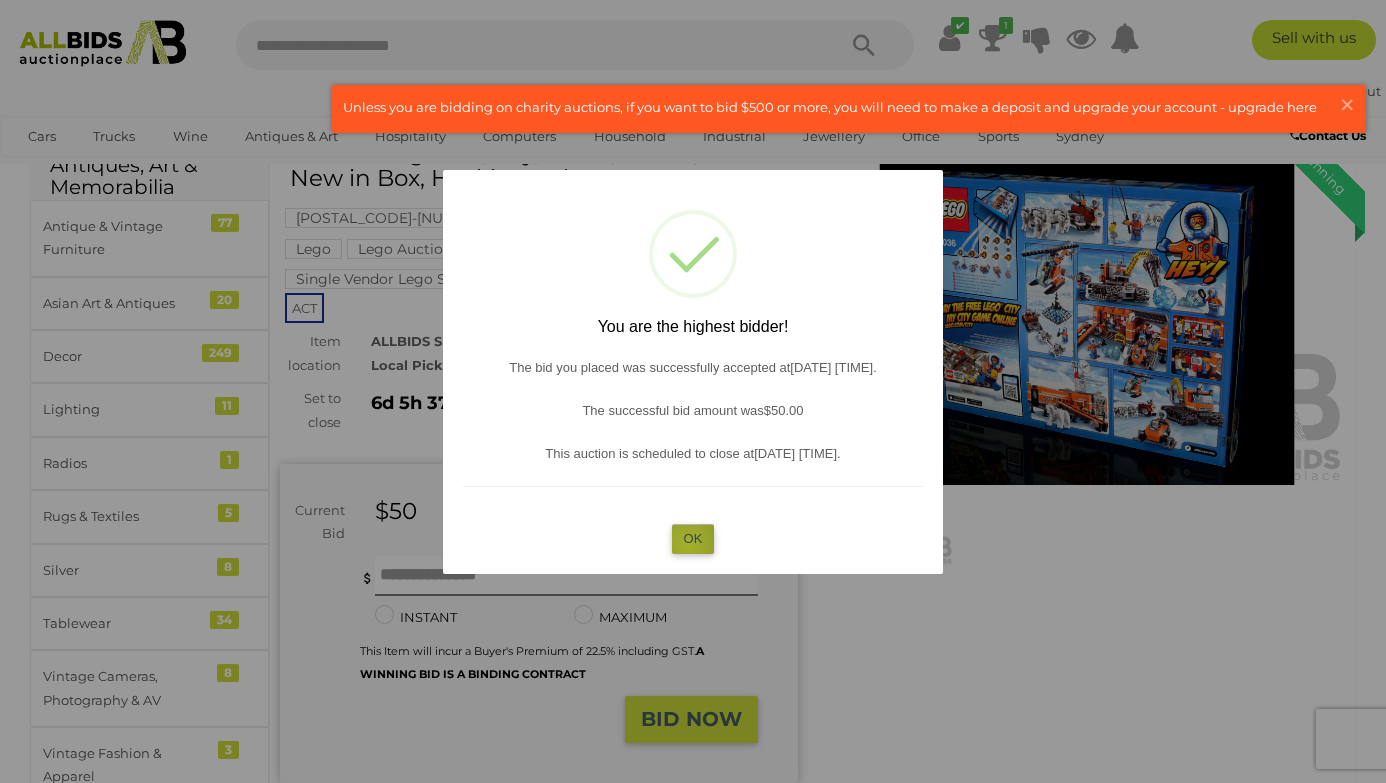click on "OK" at bounding box center [693, 538] 